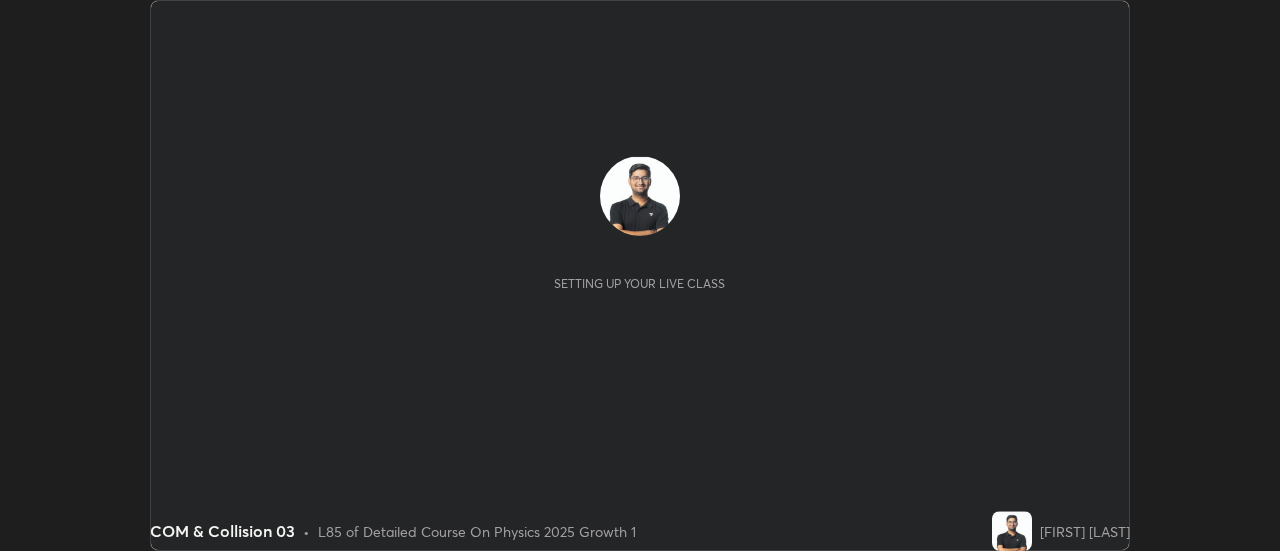 scroll, scrollTop: 0, scrollLeft: 0, axis: both 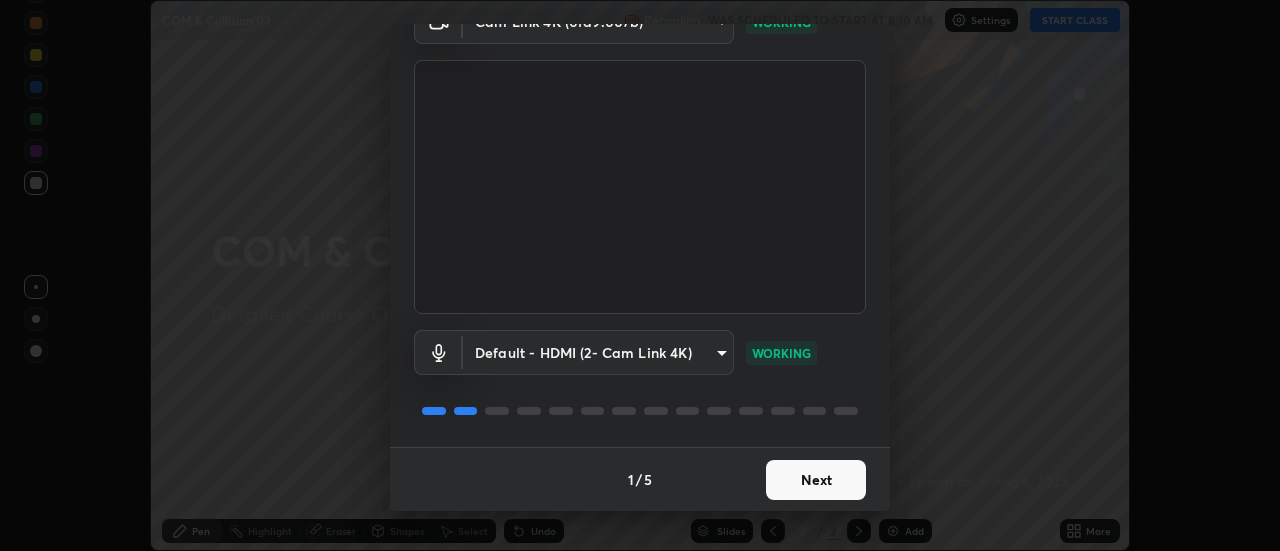 click on "Next" at bounding box center [816, 480] 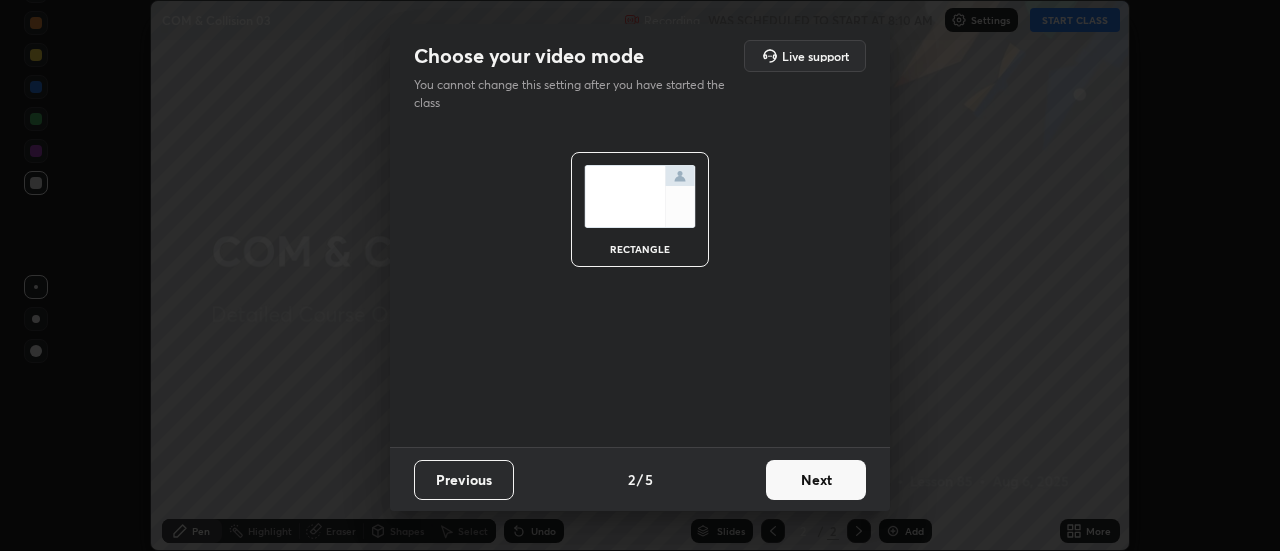 scroll, scrollTop: 0, scrollLeft: 0, axis: both 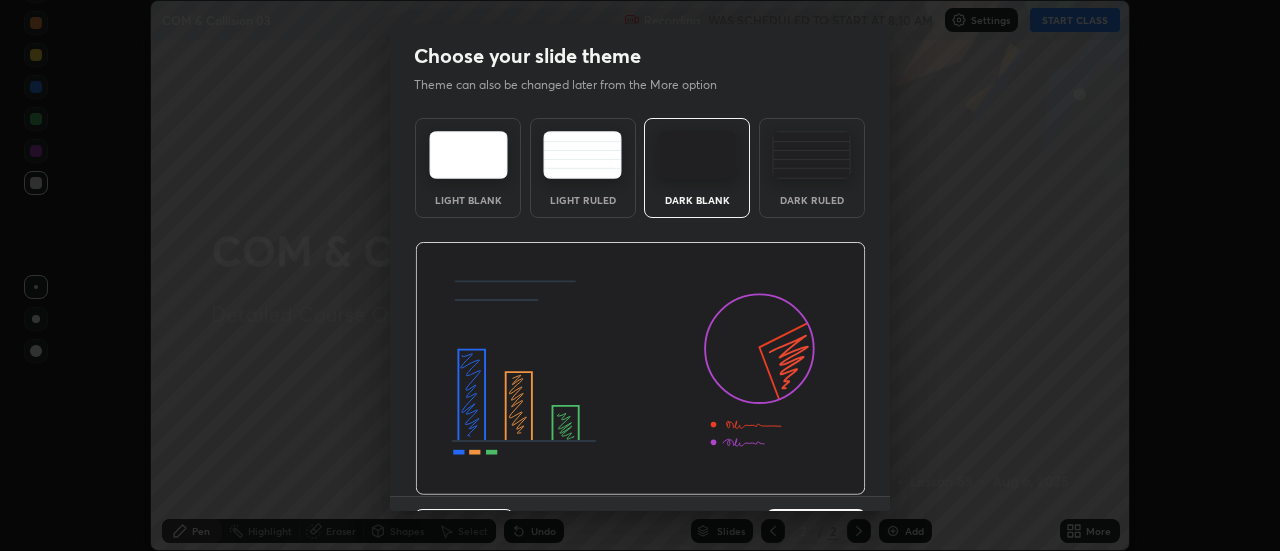 click at bounding box center [640, 369] 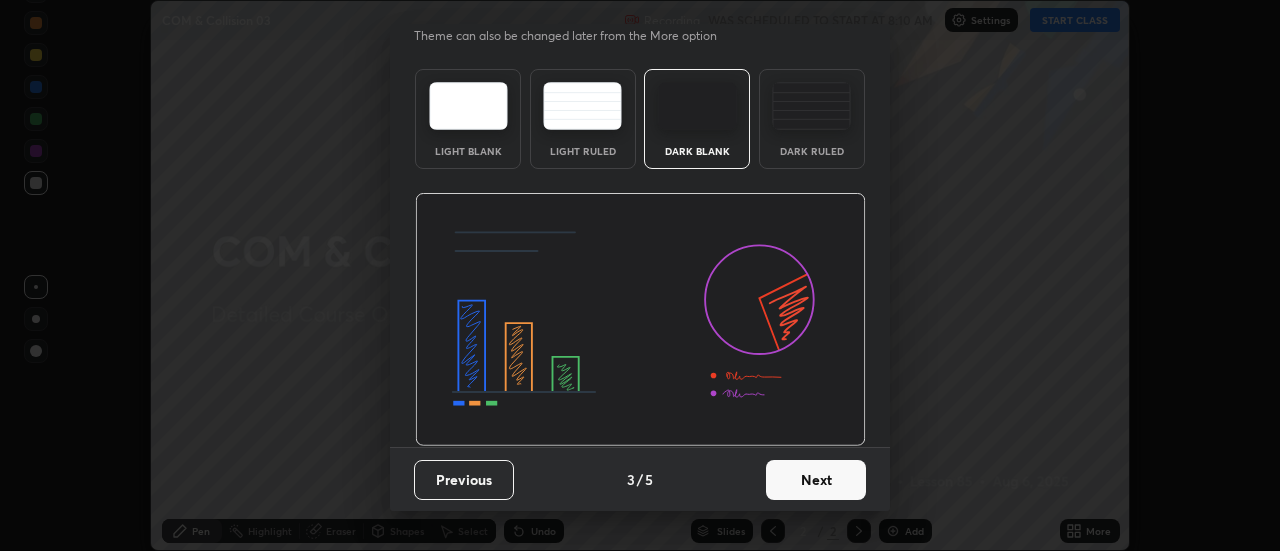 click on "Next" at bounding box center (816, 480) 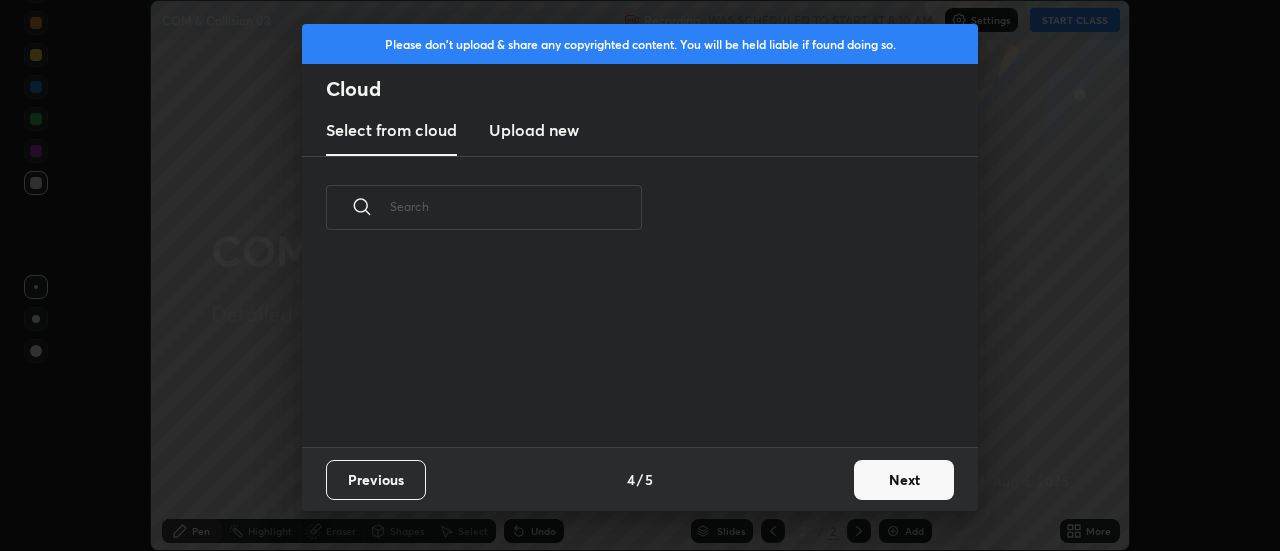 click on "Next" at bounding box center [904, 480] 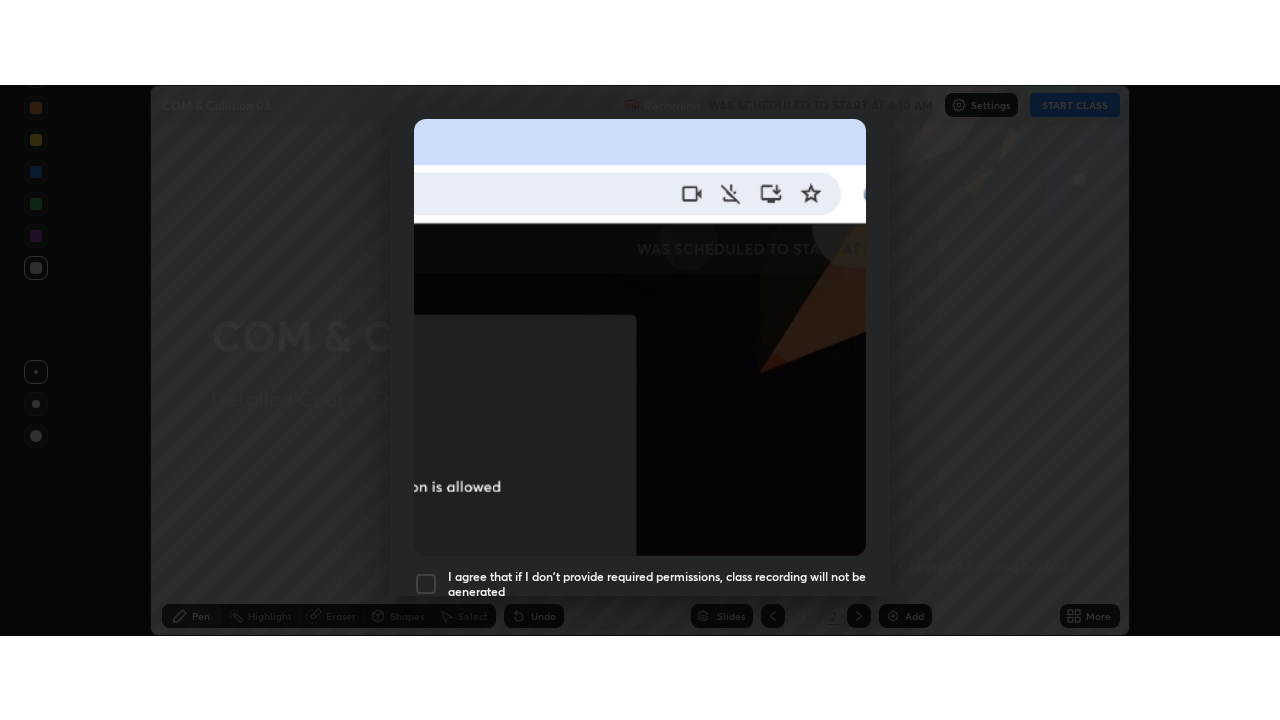 scroll, scrollTop: 513, scrollLeft: 0, axis: vertical 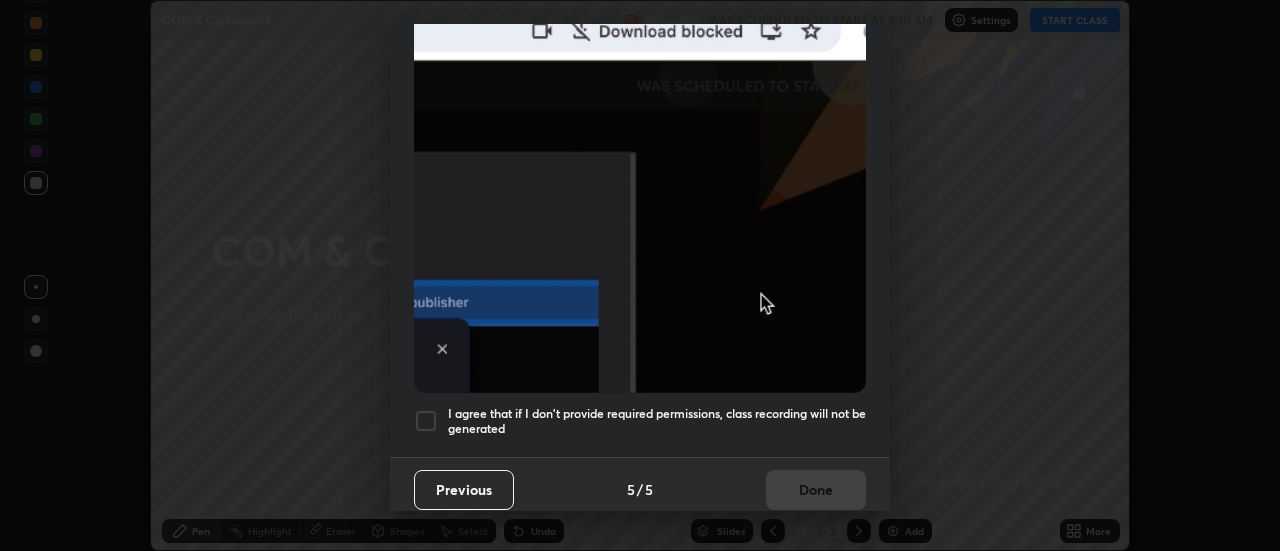 click on "I agree that if I don't provide required permissions, class recording will not be generated" at bounding box center (657, 421) 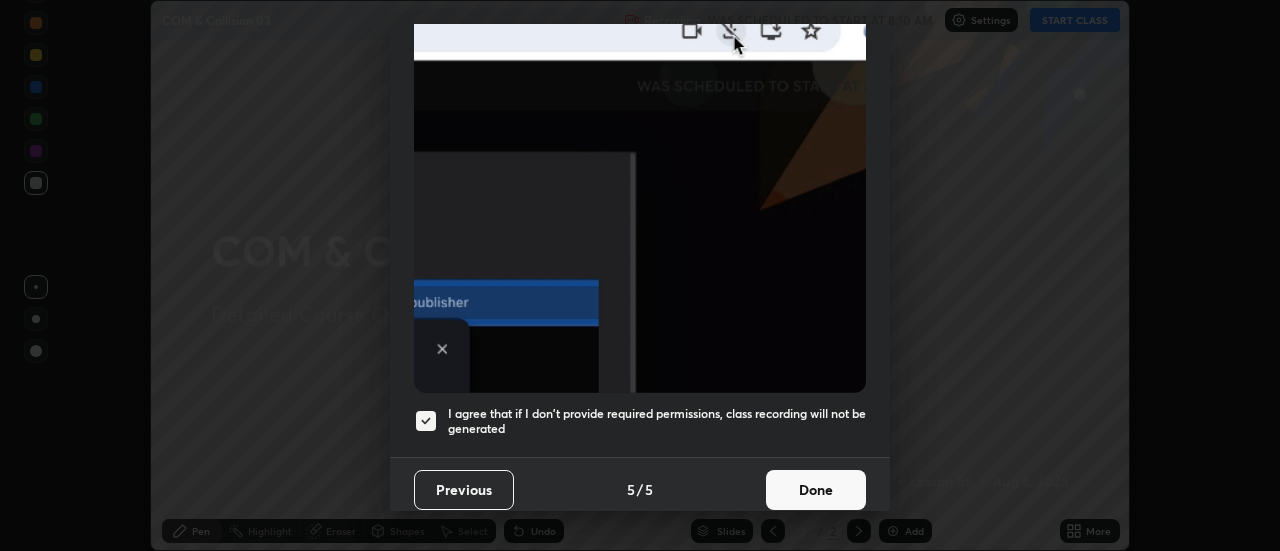 click on "Done" at bounding box center (816, 490) 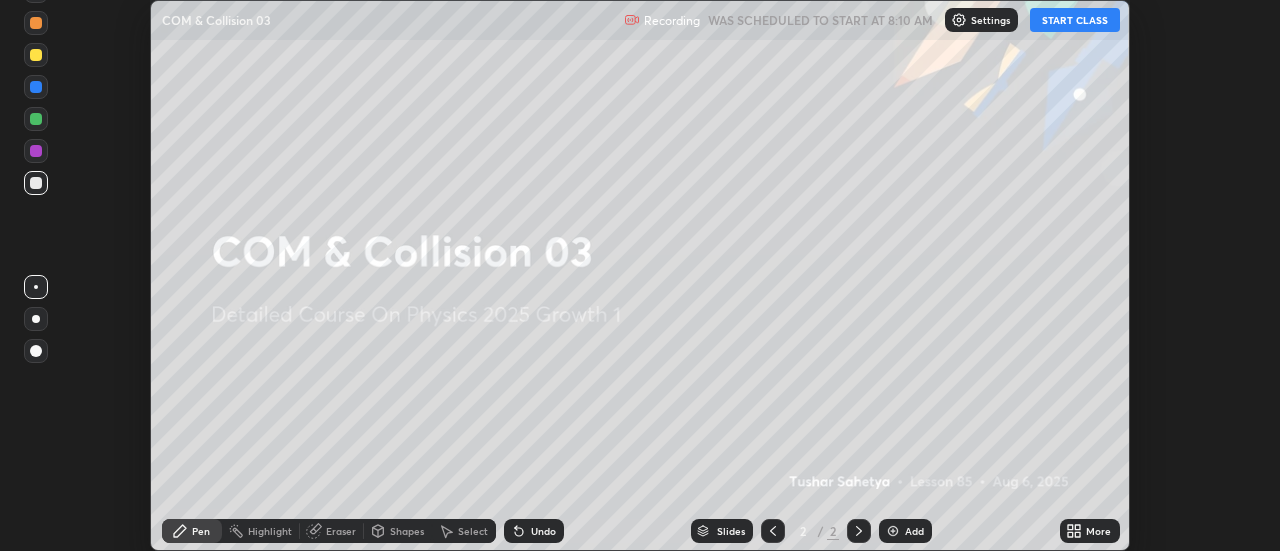 click on "More" at bounding box center [1098, 531] 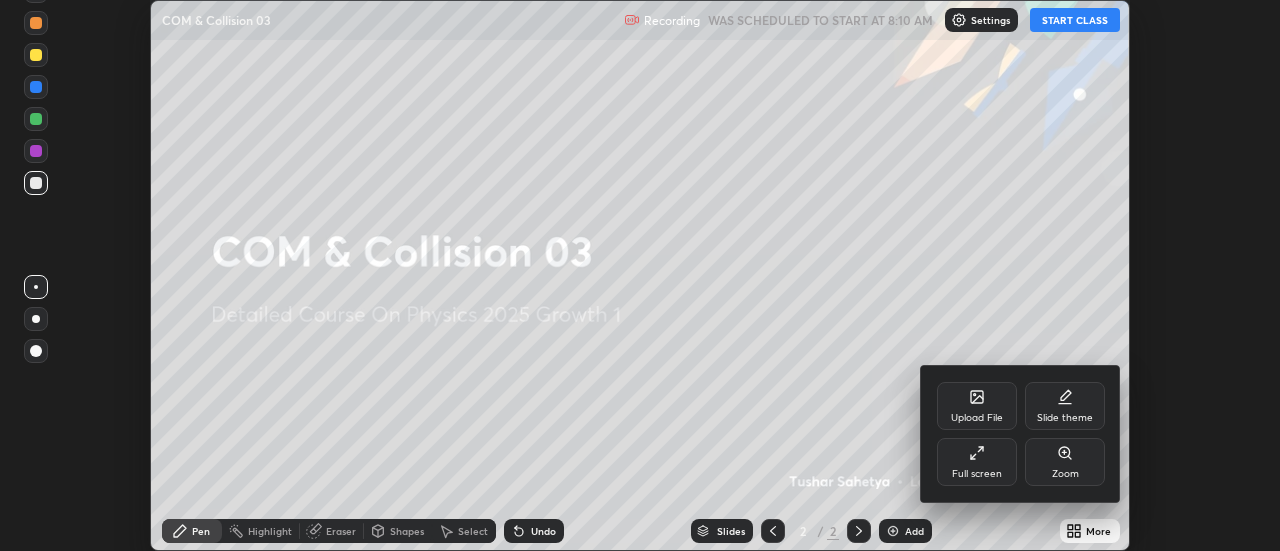 click on "Full screen" at bounding box center [977, 462] 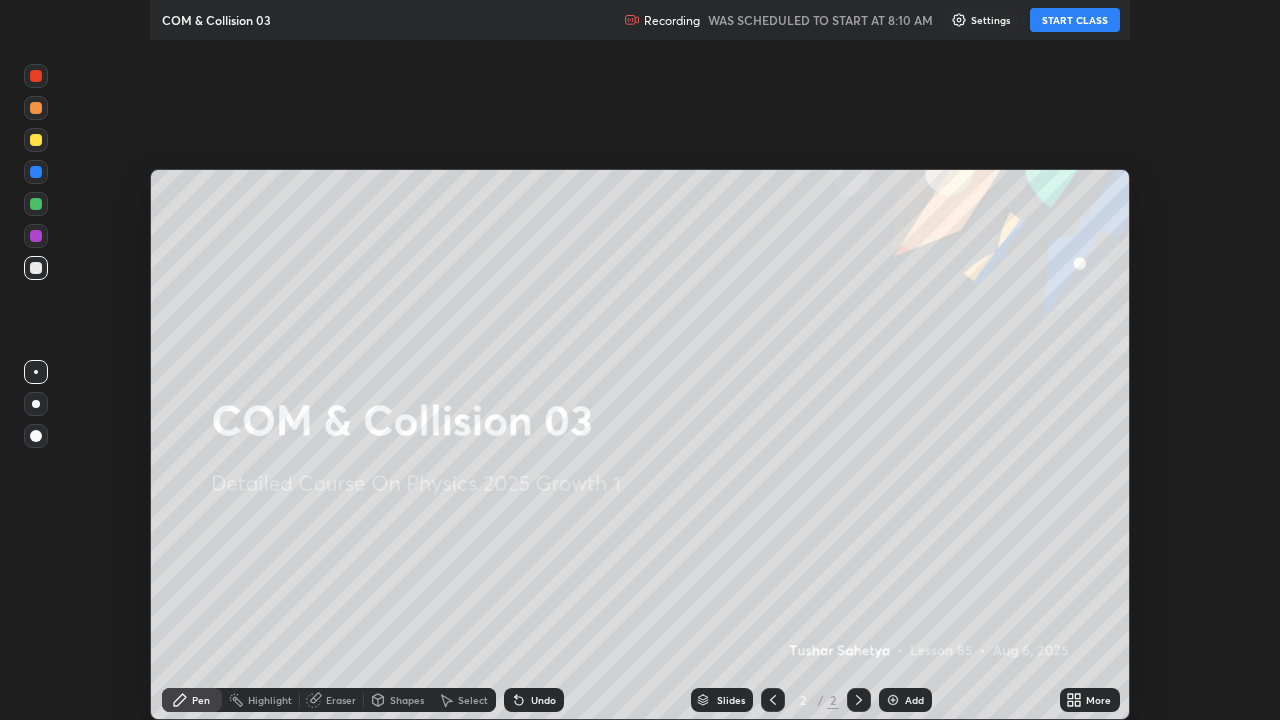 scroll, scrollTop: 99280, scrollLeft: 98720, axis: both 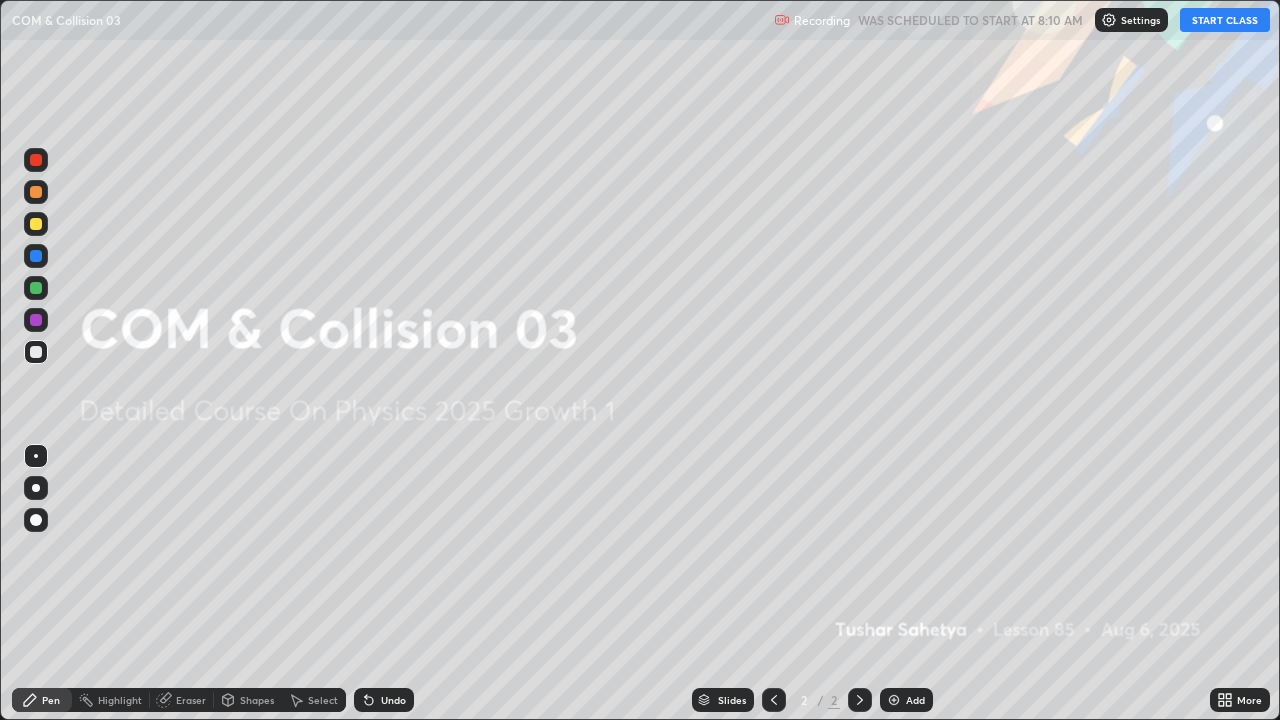click on "START CLASS" at bounding box center (1225, 20) 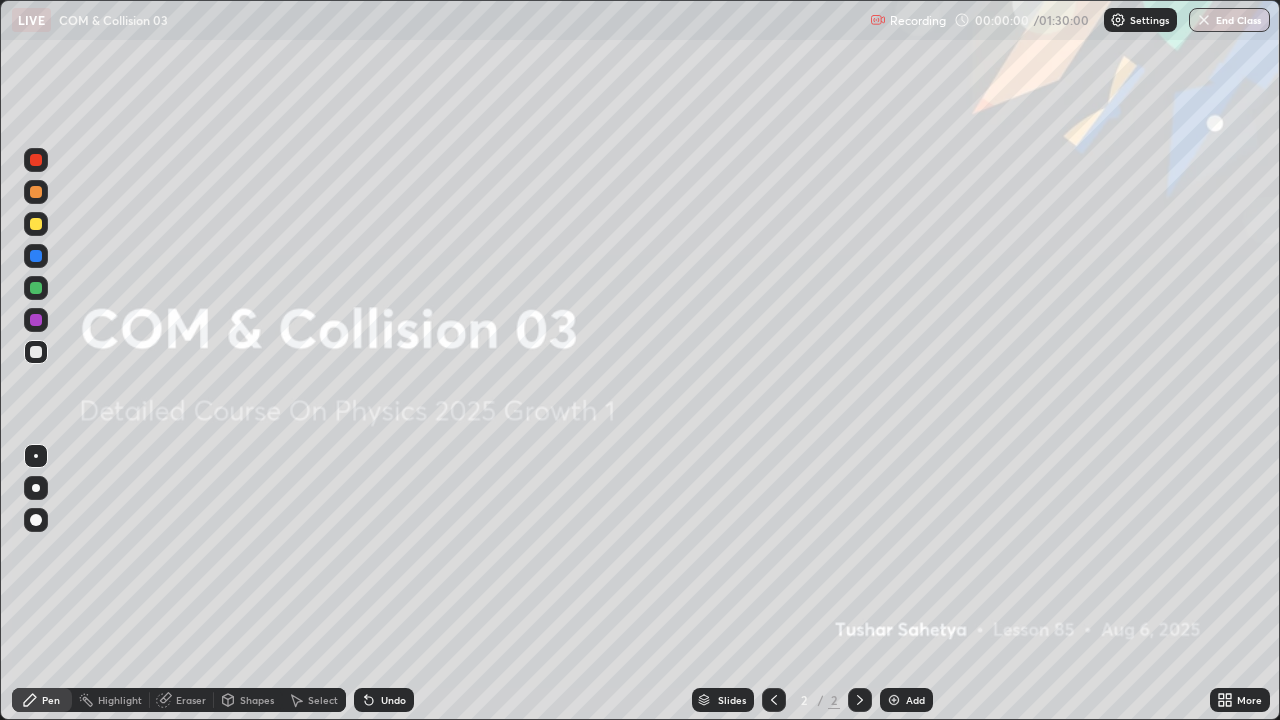 click on "Add" at bounding box center [915, 700] 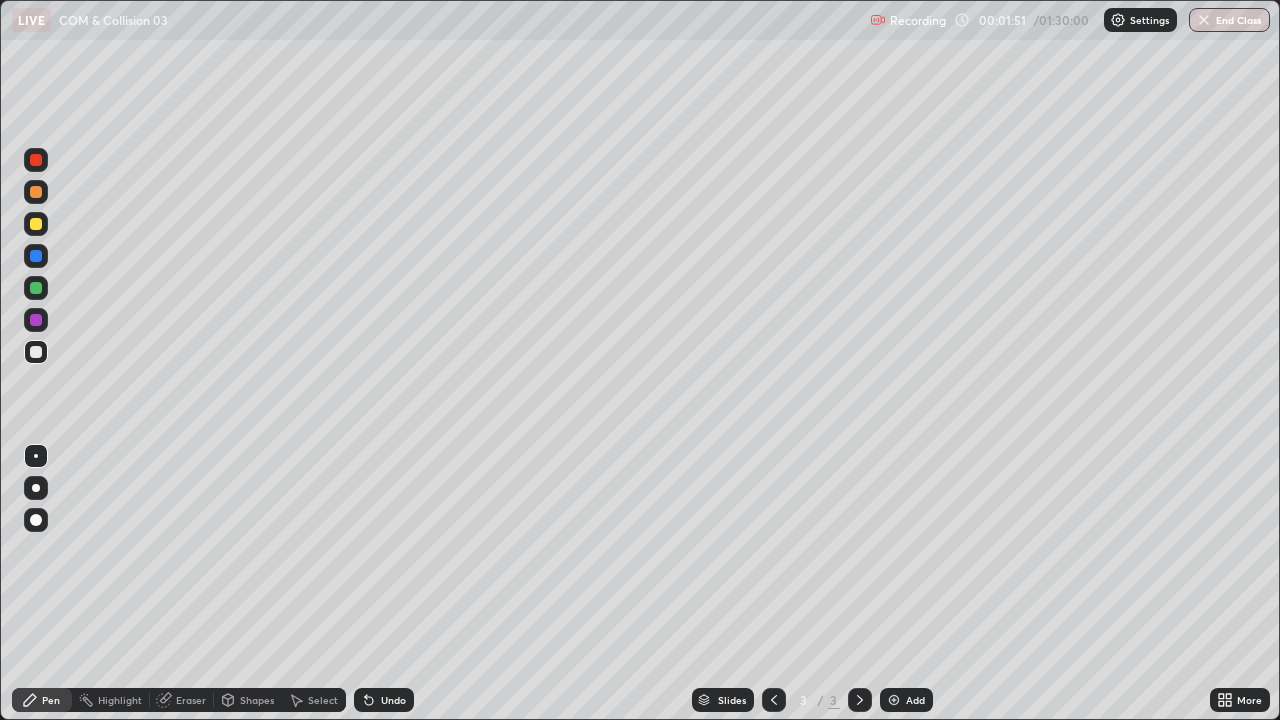 click at bounding box center (36, 488) 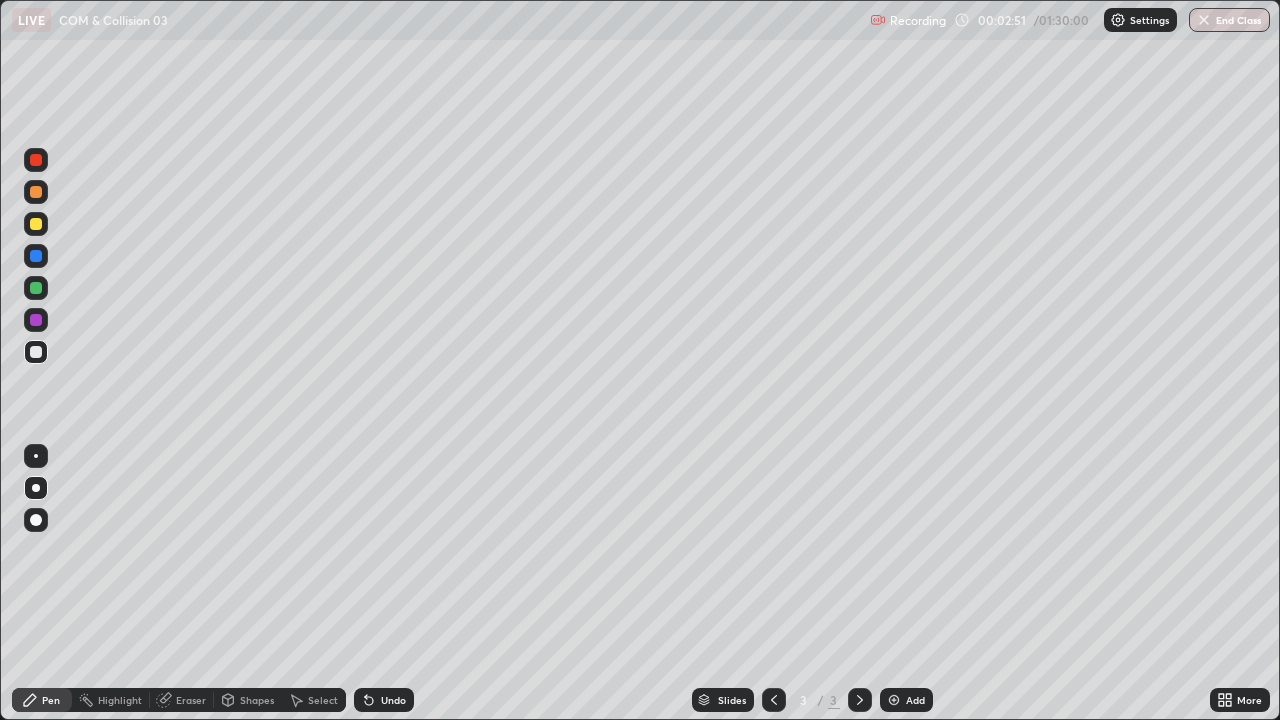 click at bounding box center (36, 288) 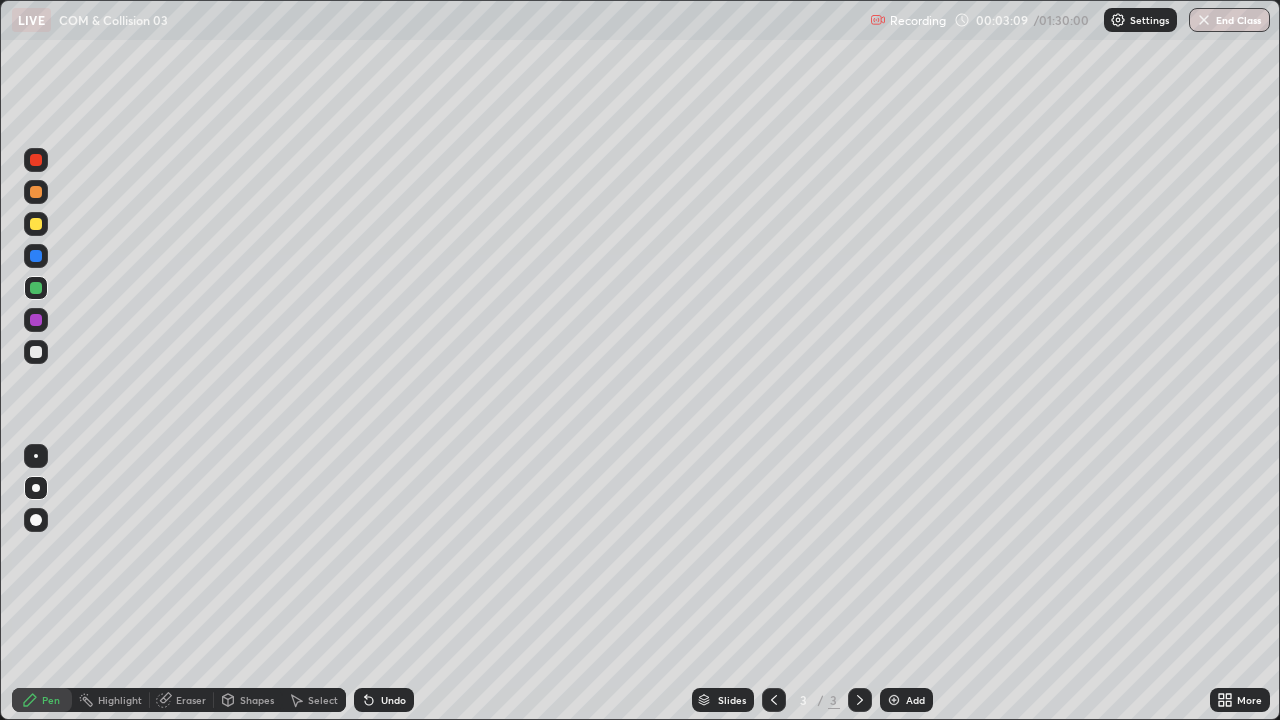 click at bounding box center (36, 224) 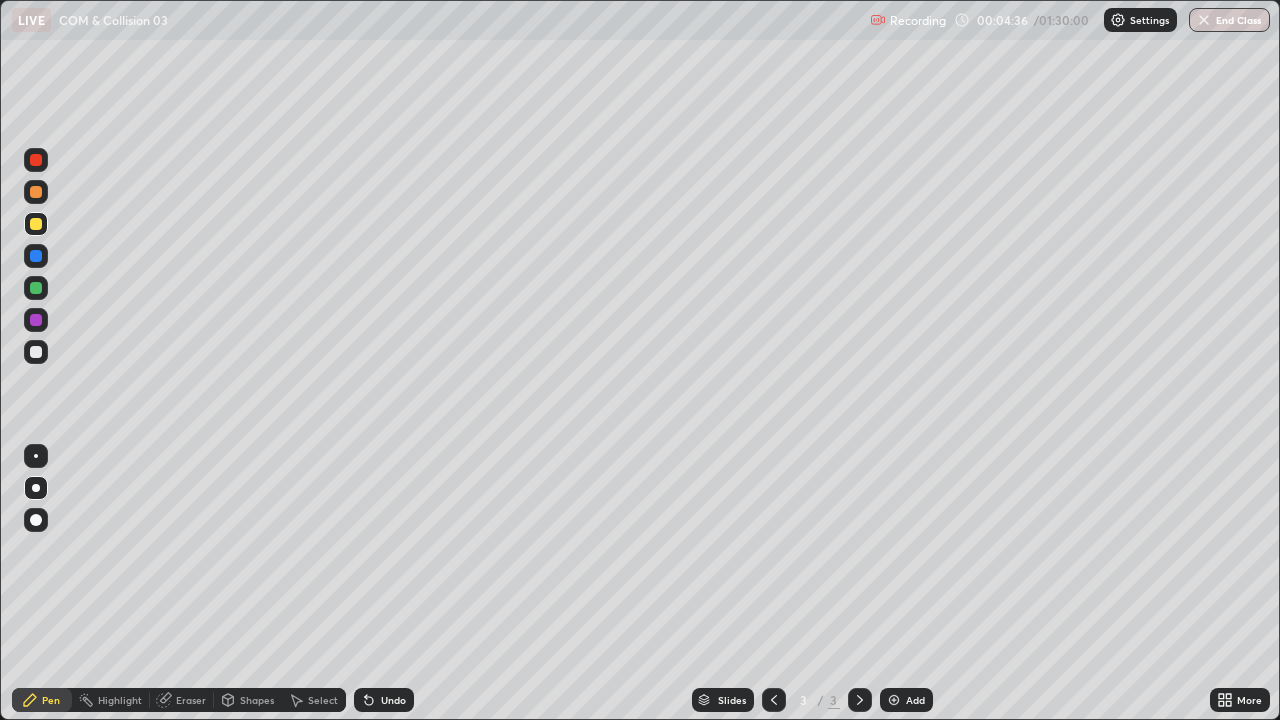 click on "Add" at bounding box center (915, 700) 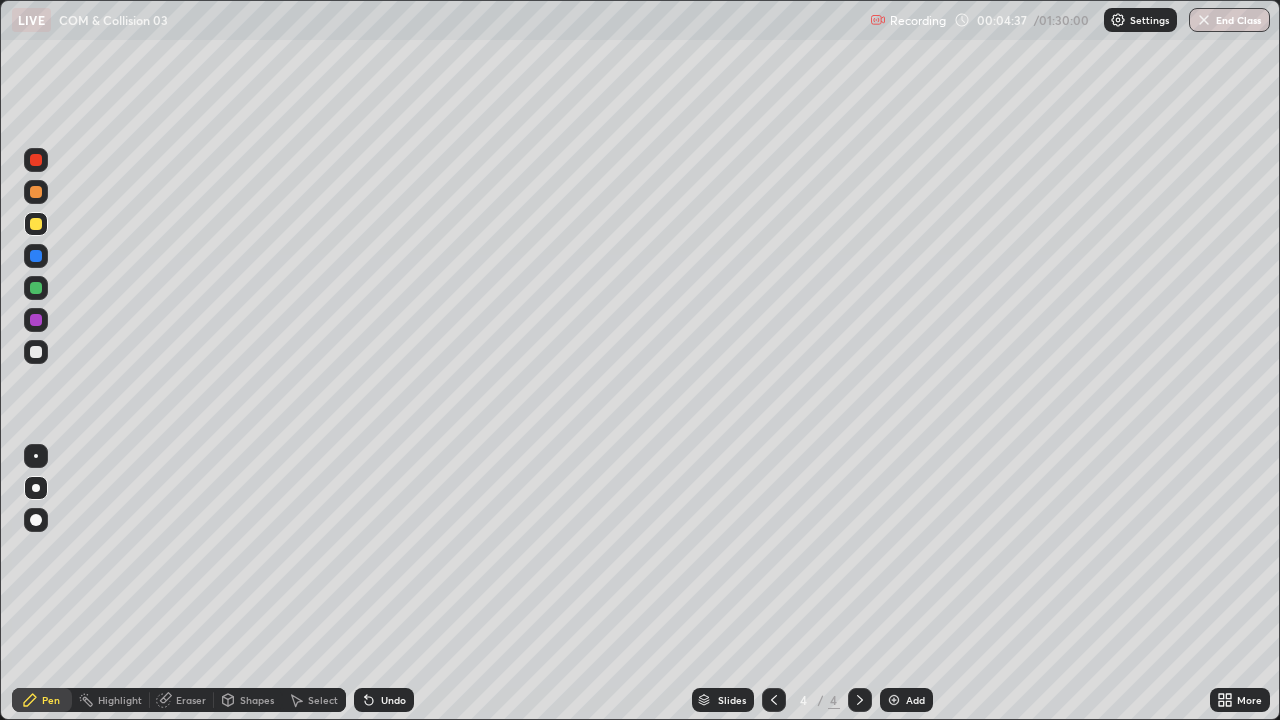 click at bounding box center (36, 288) 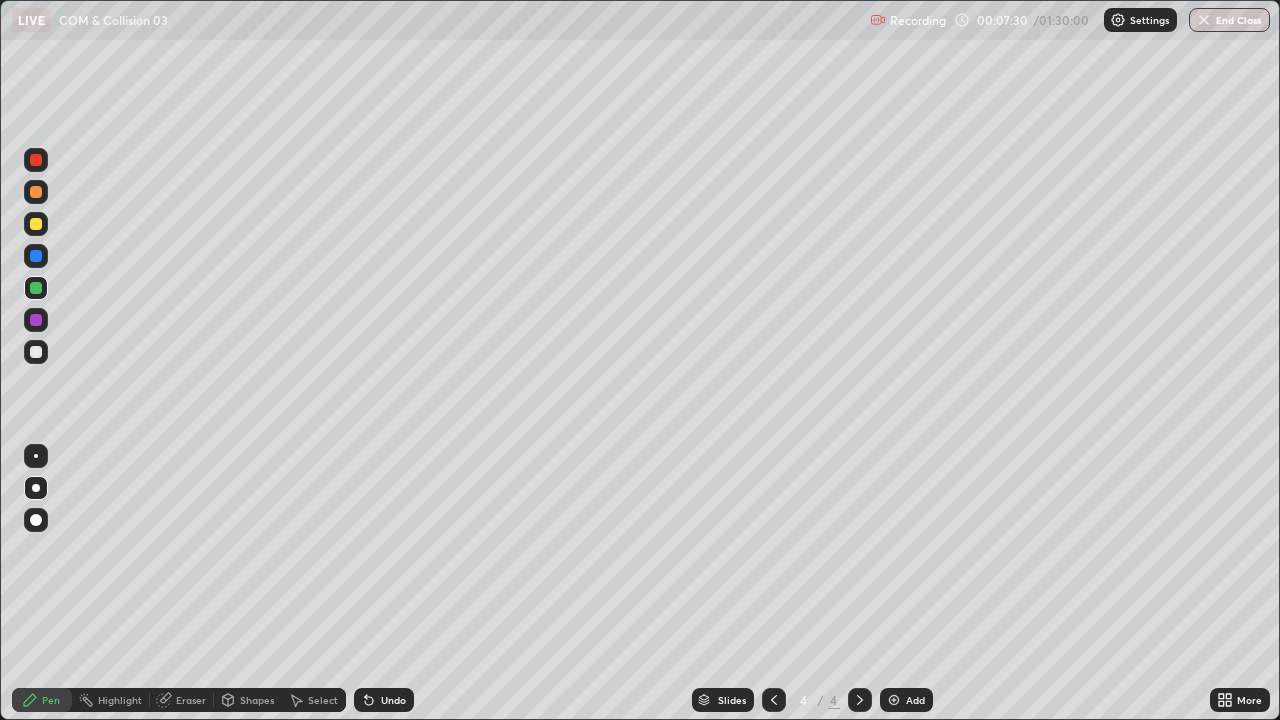 click at bounding box center (36, 352) 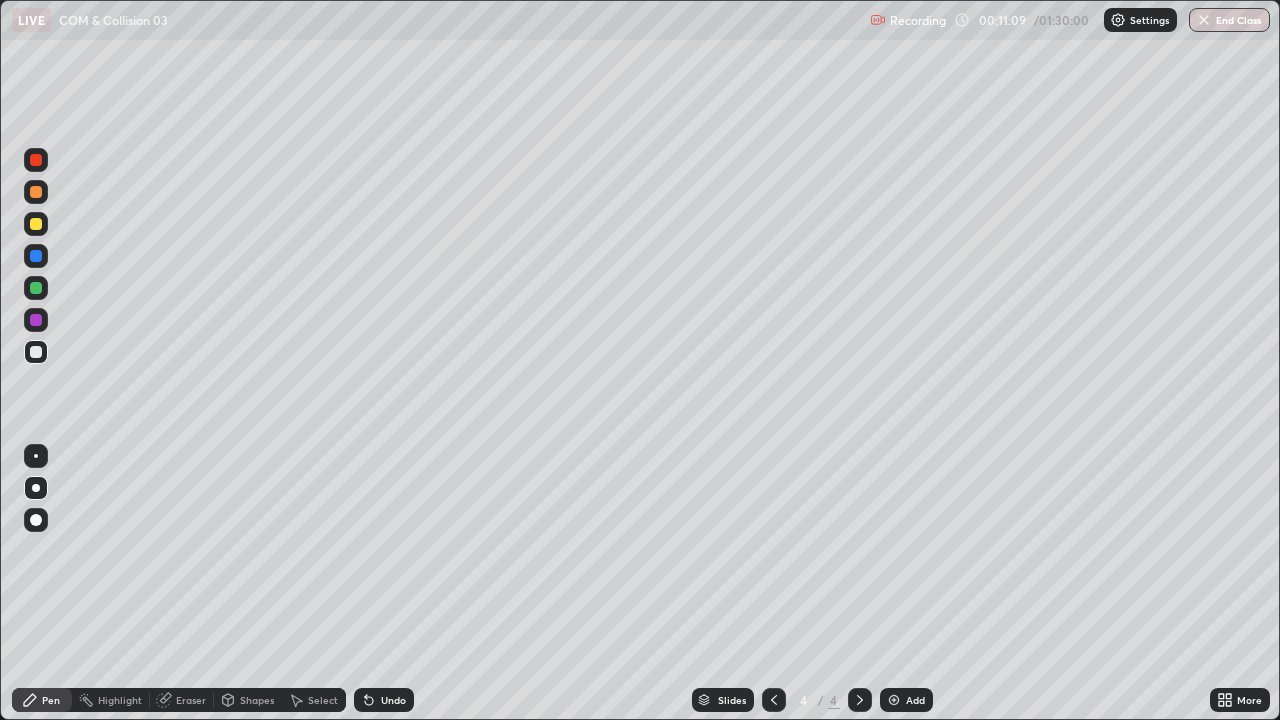 click on "Add" at bounding box center [906, 700] 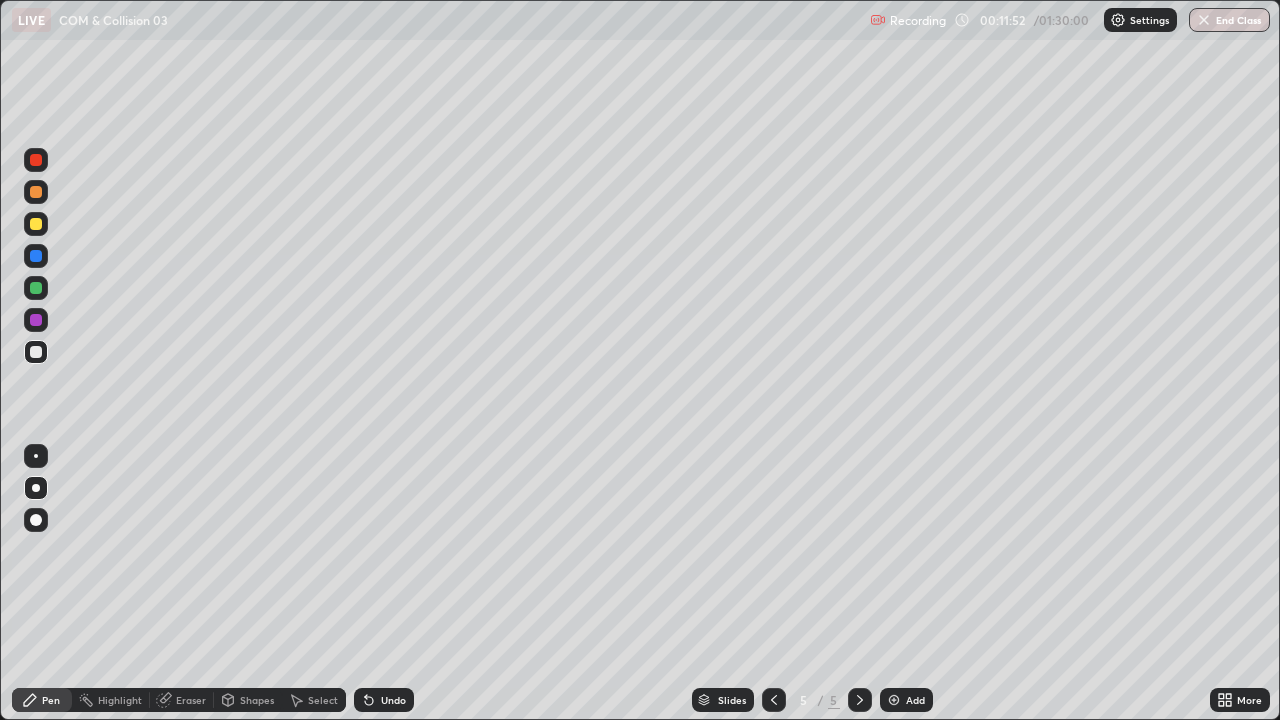 click at bounding box center (36, 224) 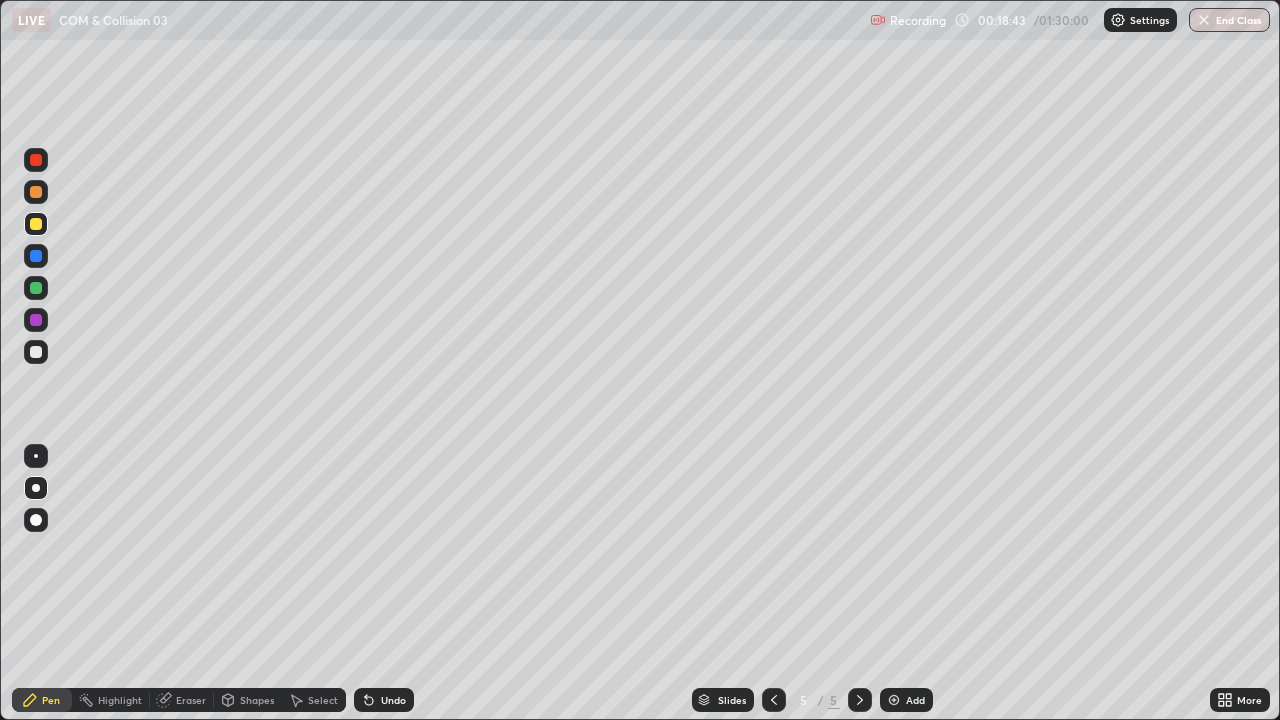 click on "Add" at bounding box center [915, 700] 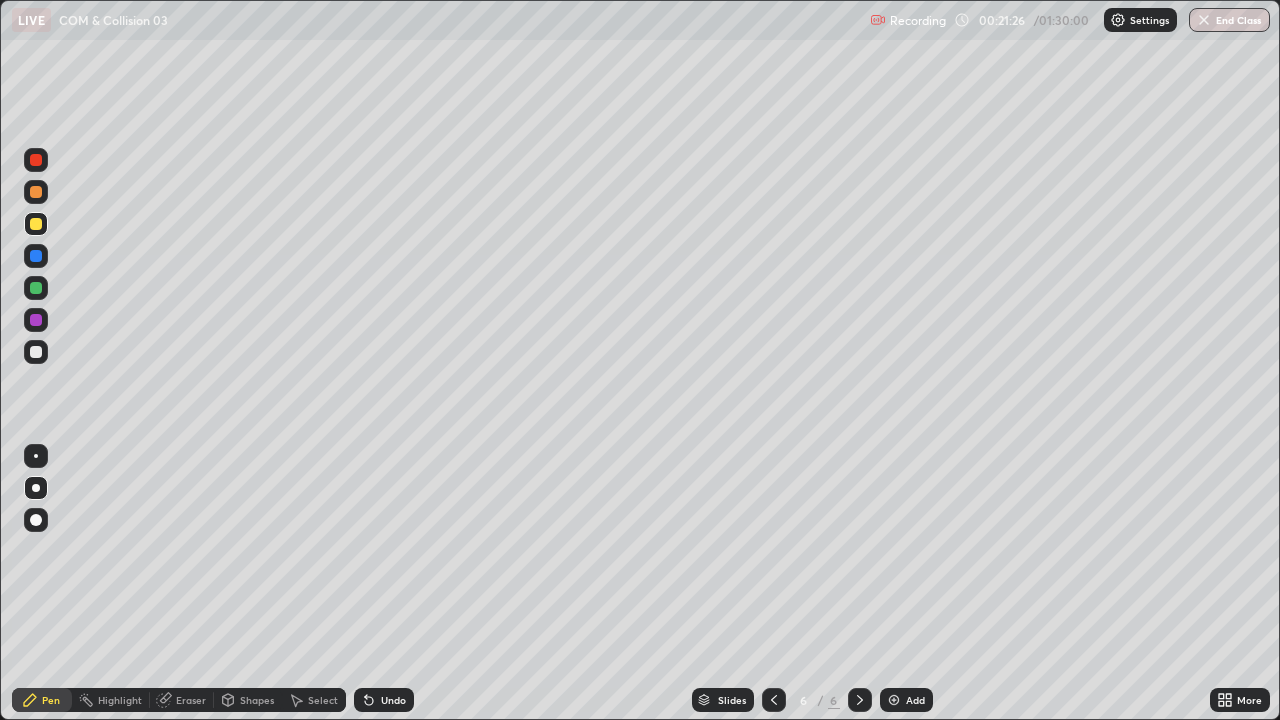 click on "Add" at bounding box center (915, 700) 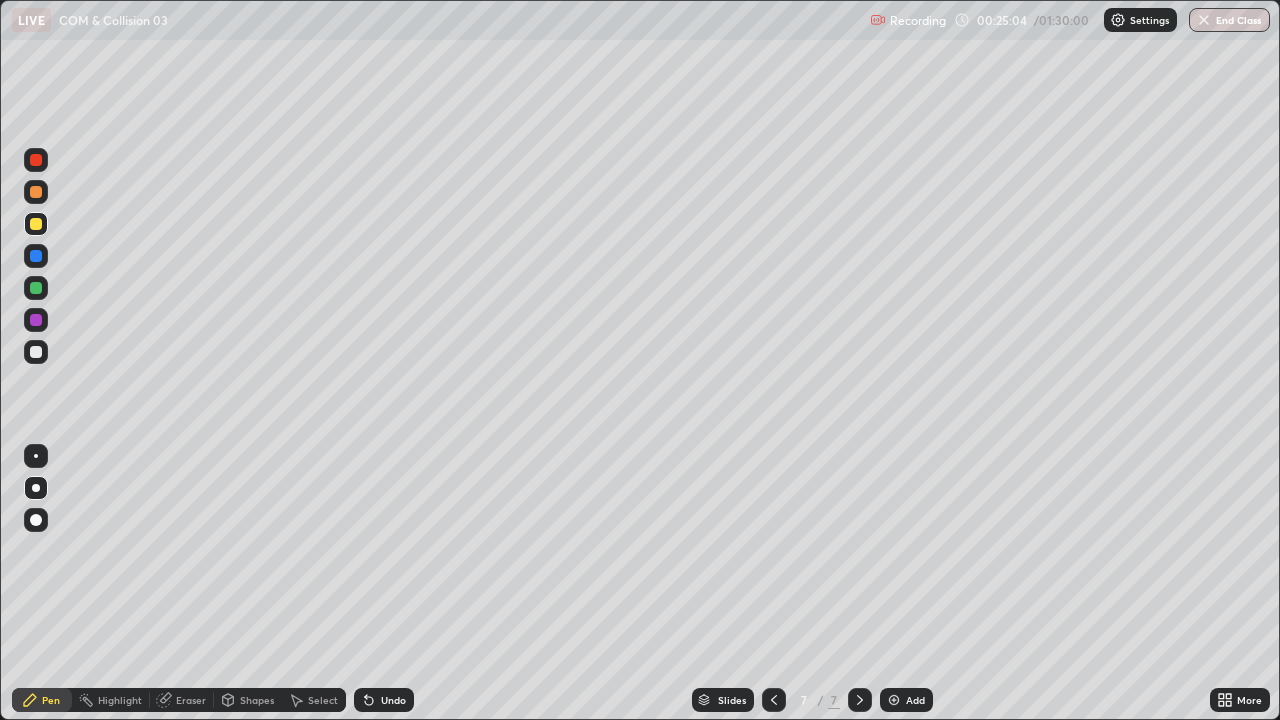 click on "Select" at bounding box center (323, 700) 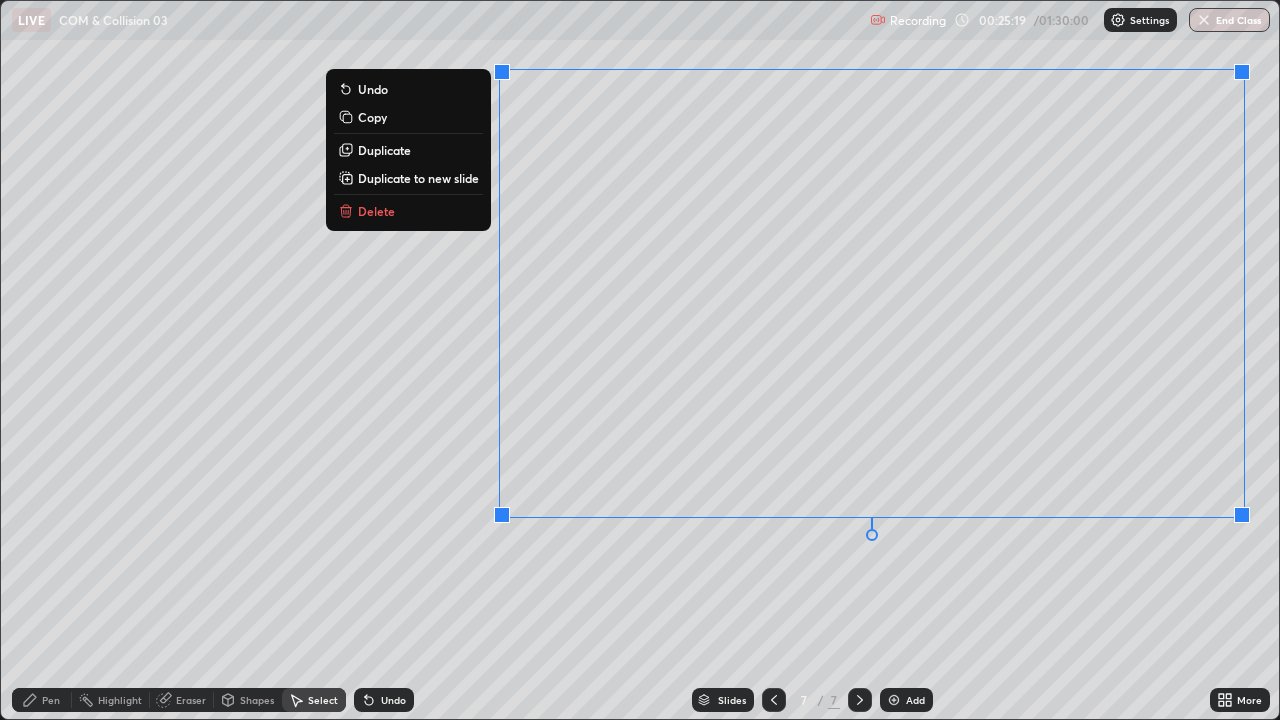 click on "Eraser" at bounding box center [191, 700] 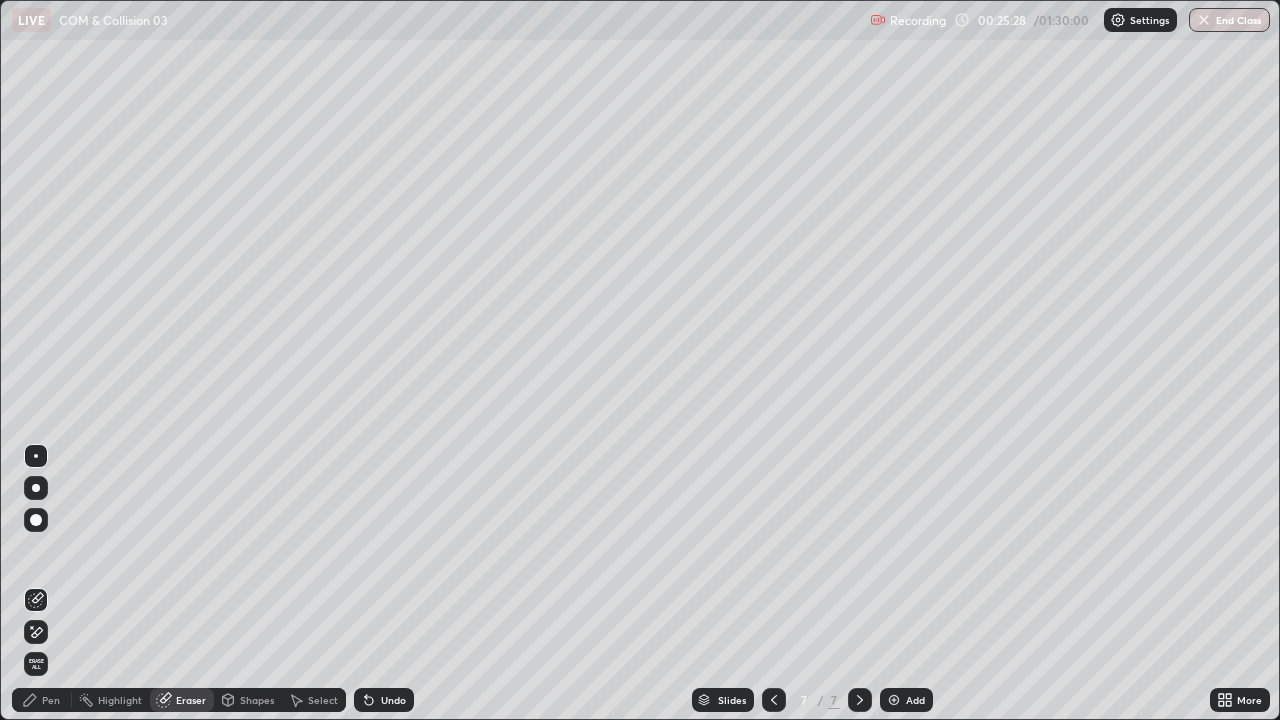 click on "Pen" at bounding box center [51, 700] 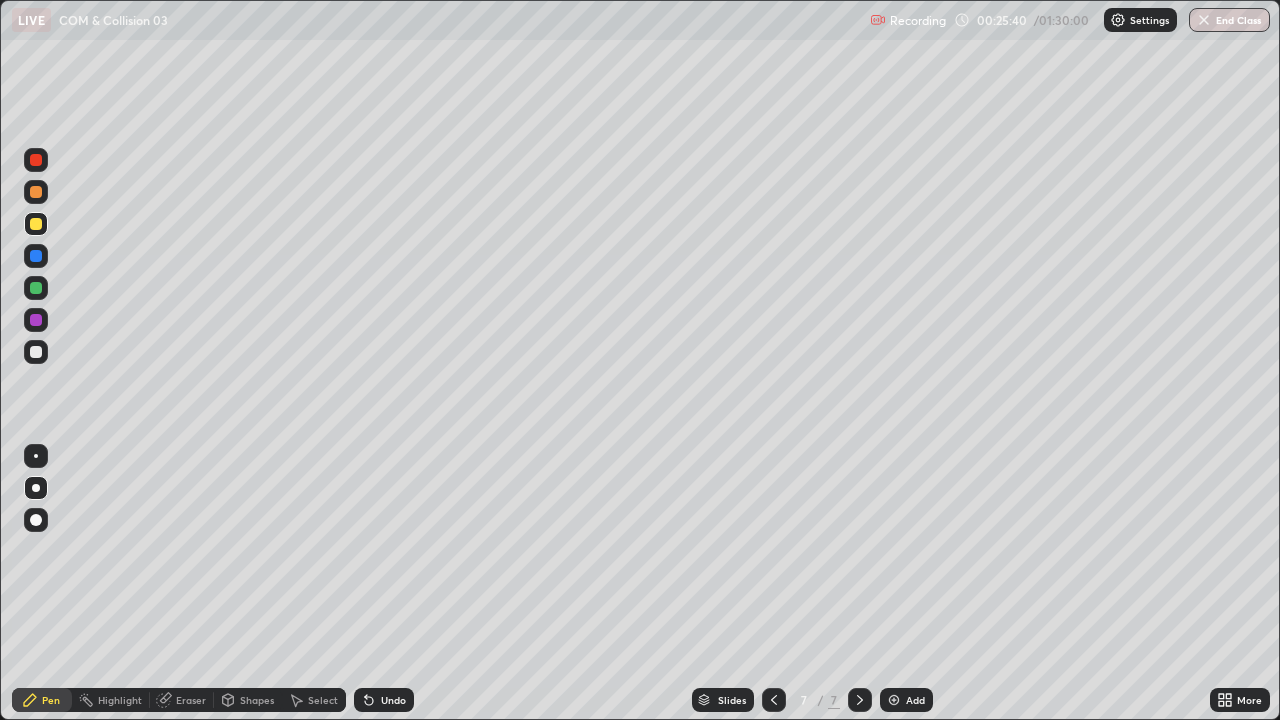 click on "Eraser" at bounding box center (191, 700) 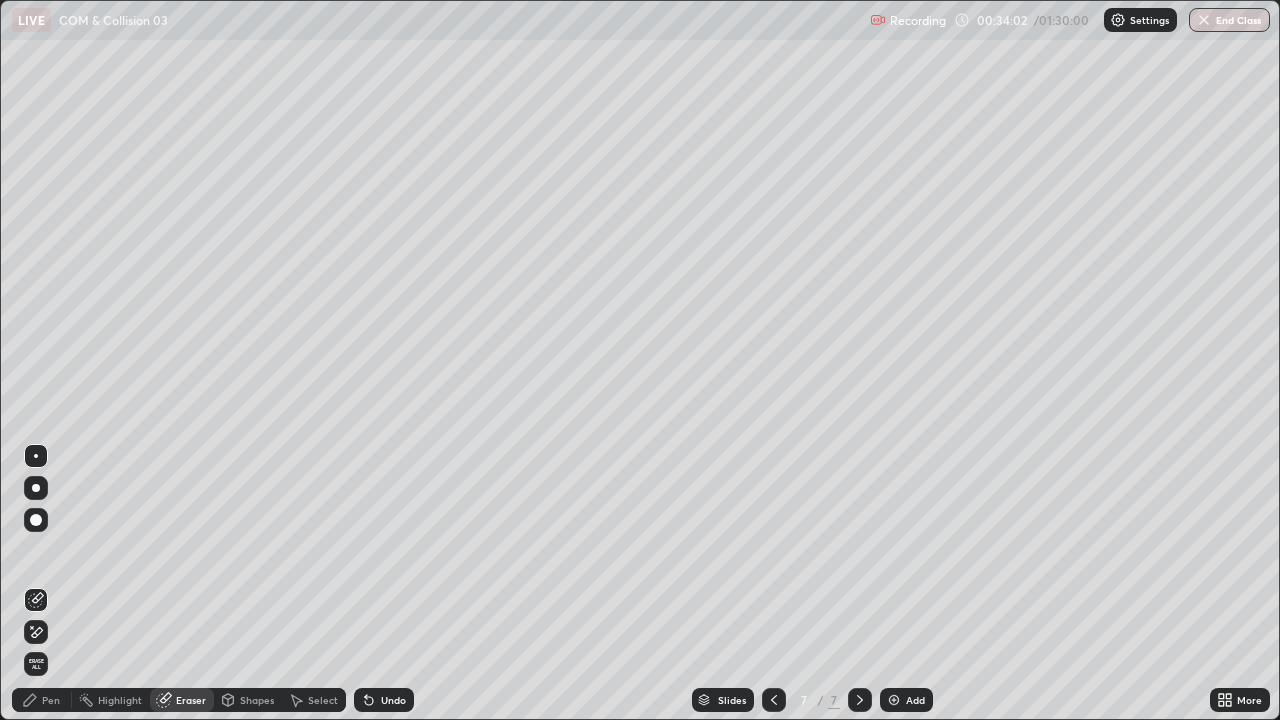 click on "Add" at bounding box center [915, 700] 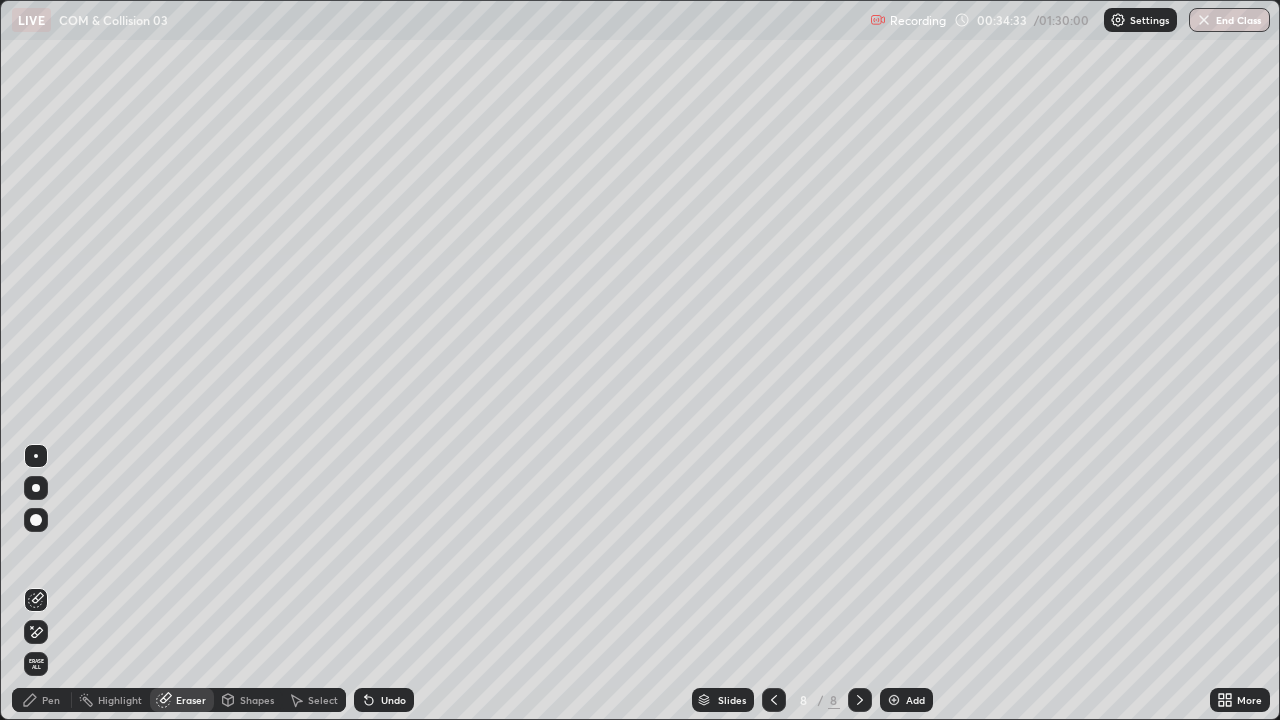 click at bounding box center [36, 488] 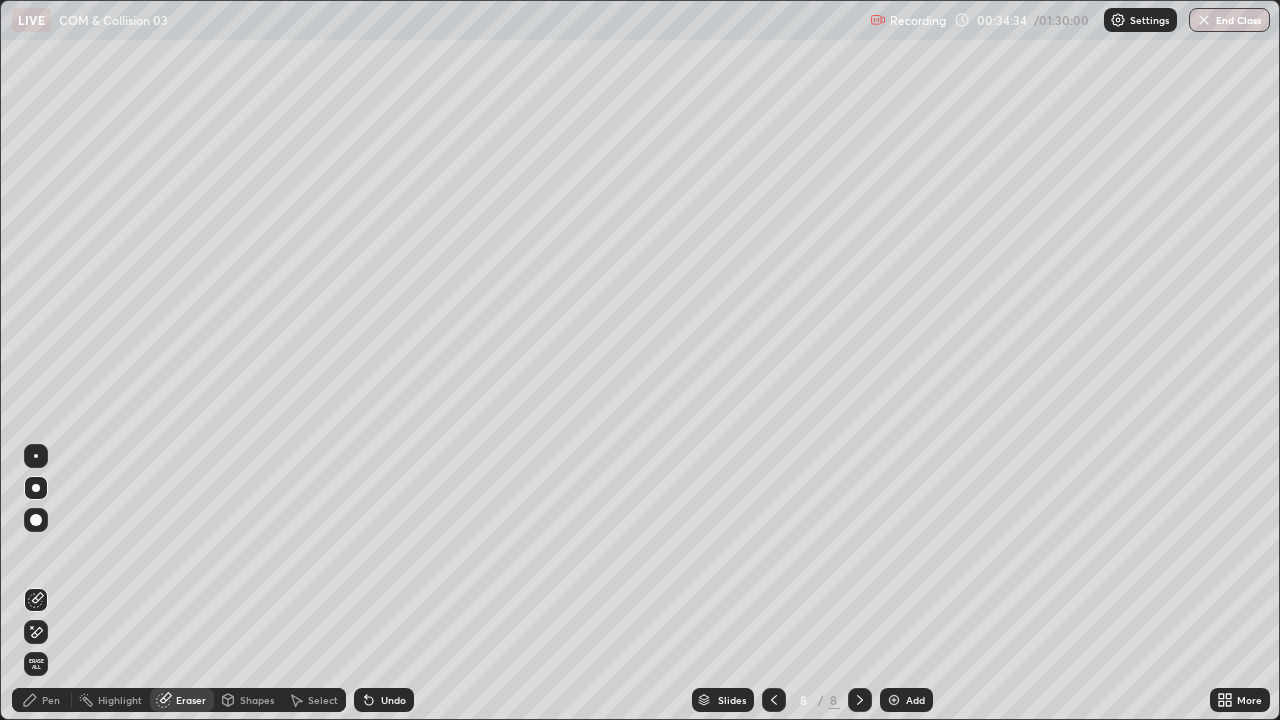 click on "Pen" at bounding box center (42, 700) 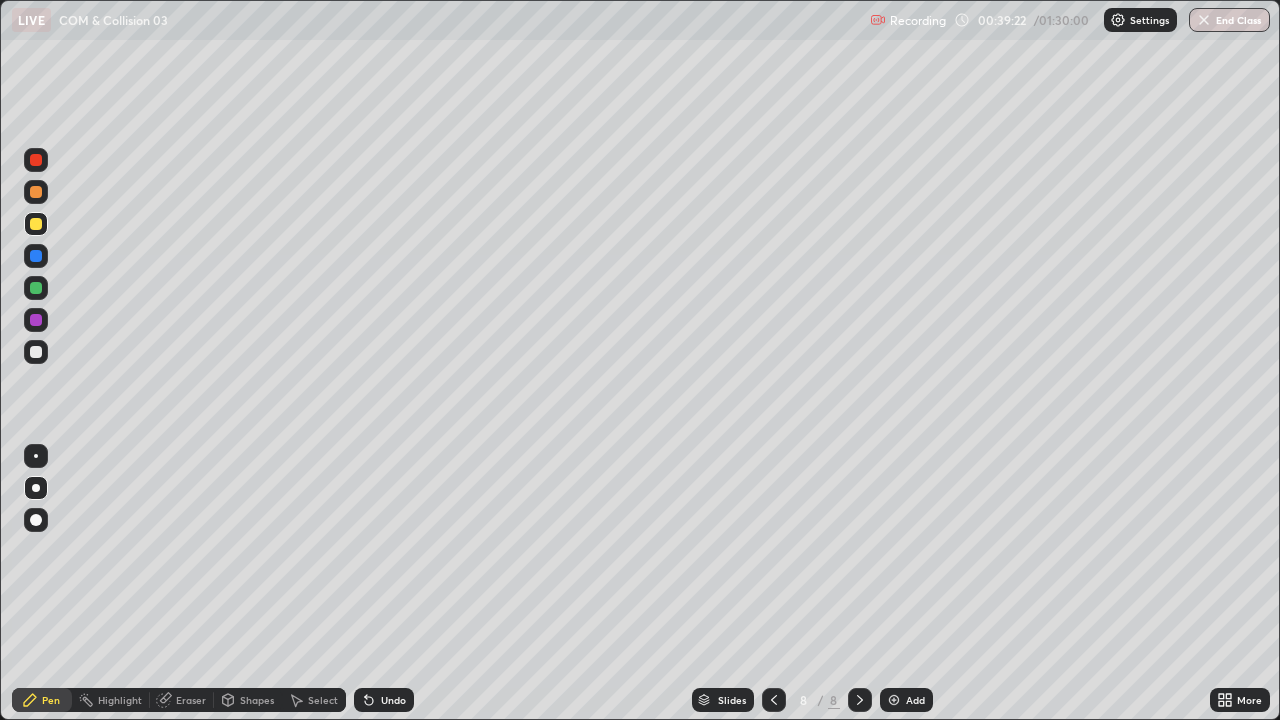 click on "Eraser" at bounding box center [191, 700] 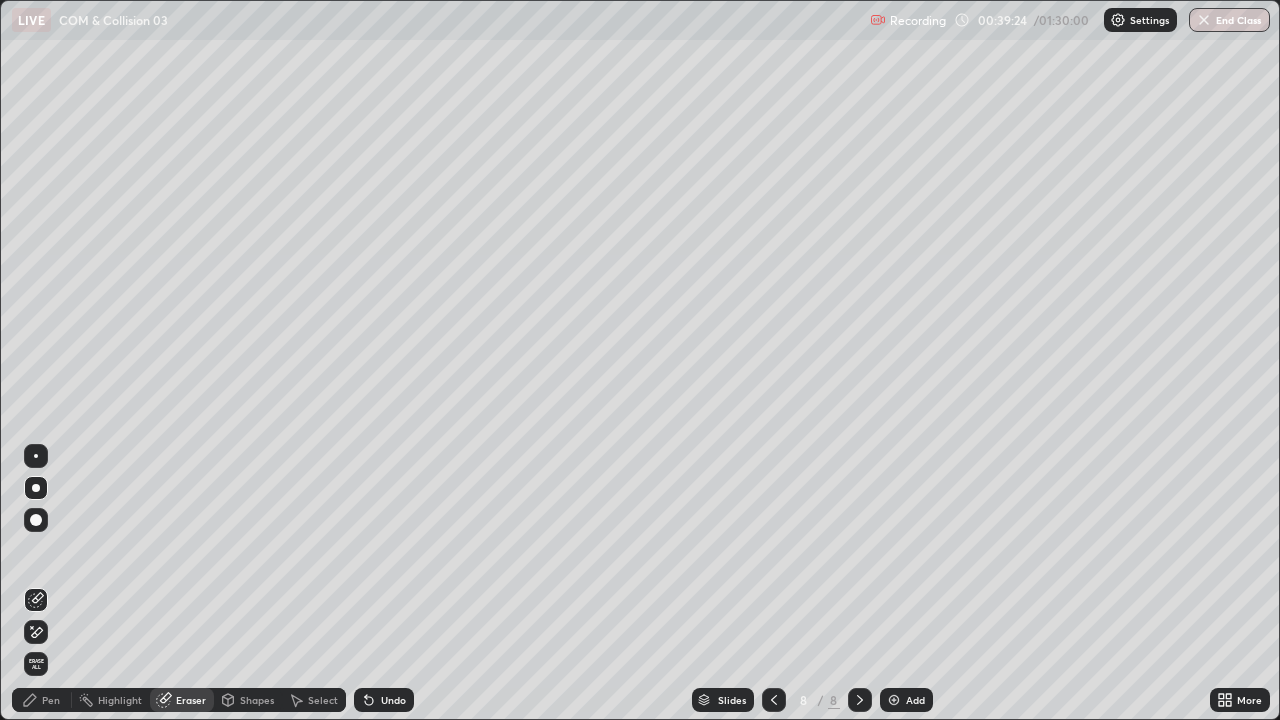 click on "Pen" at bounding box center (42, 700) 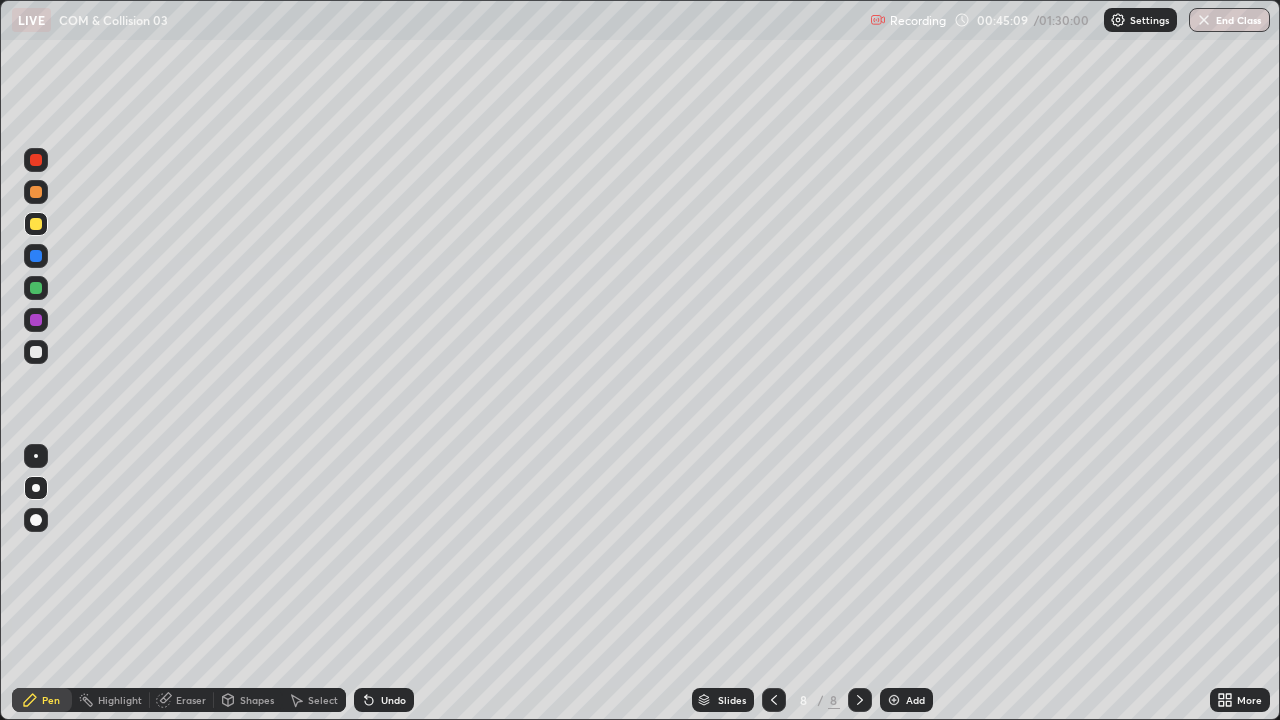 click on "Add" at bounding box center [915, 700] 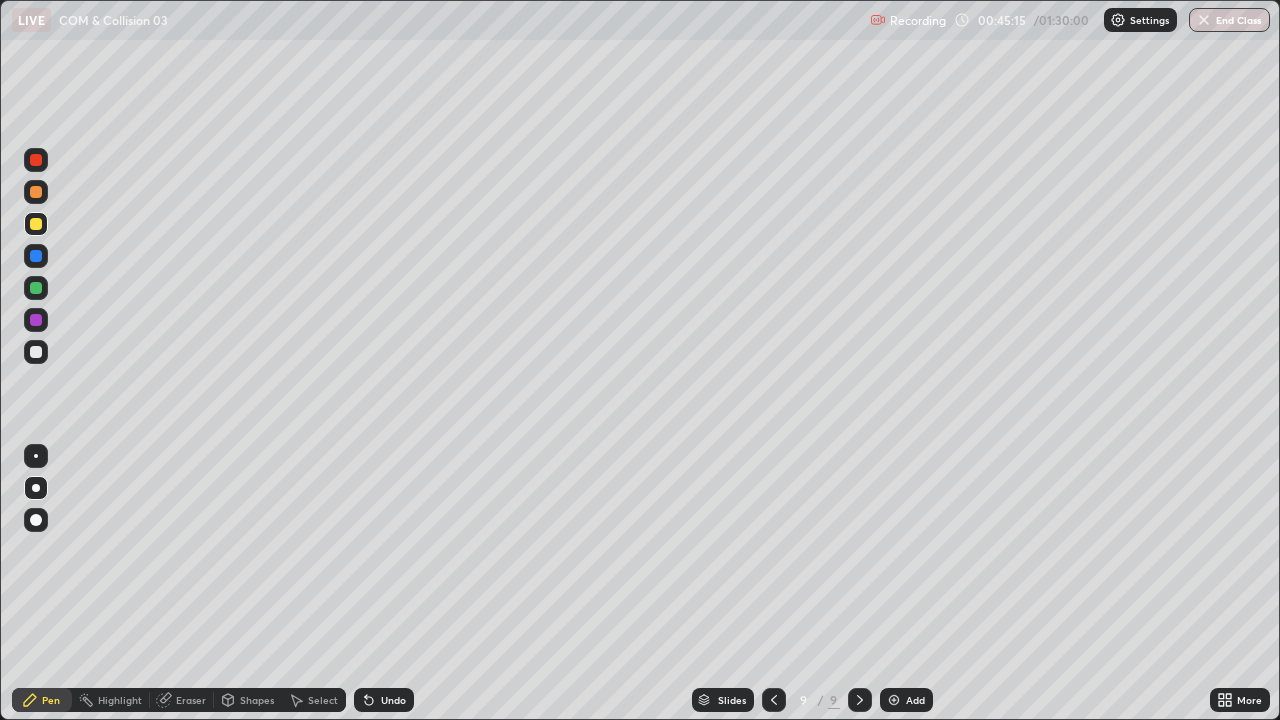 click at bounding box center (36, 224) 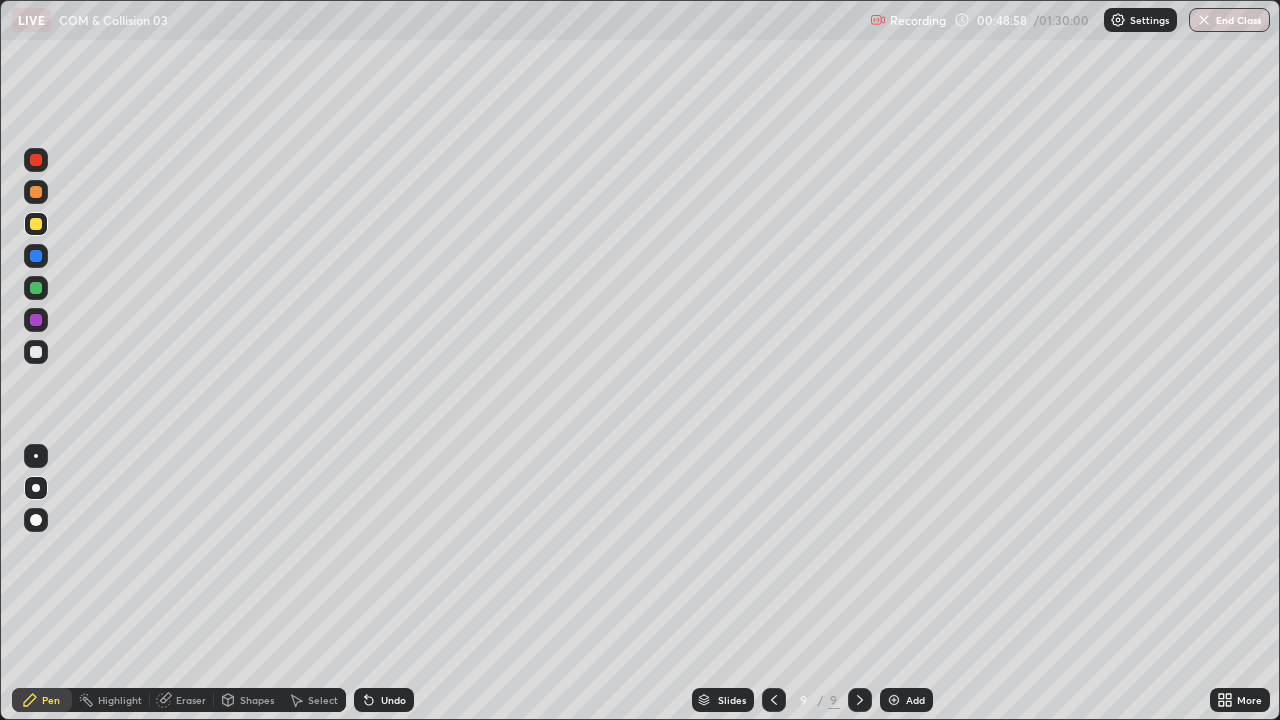 click at bounding box center (36, 352) 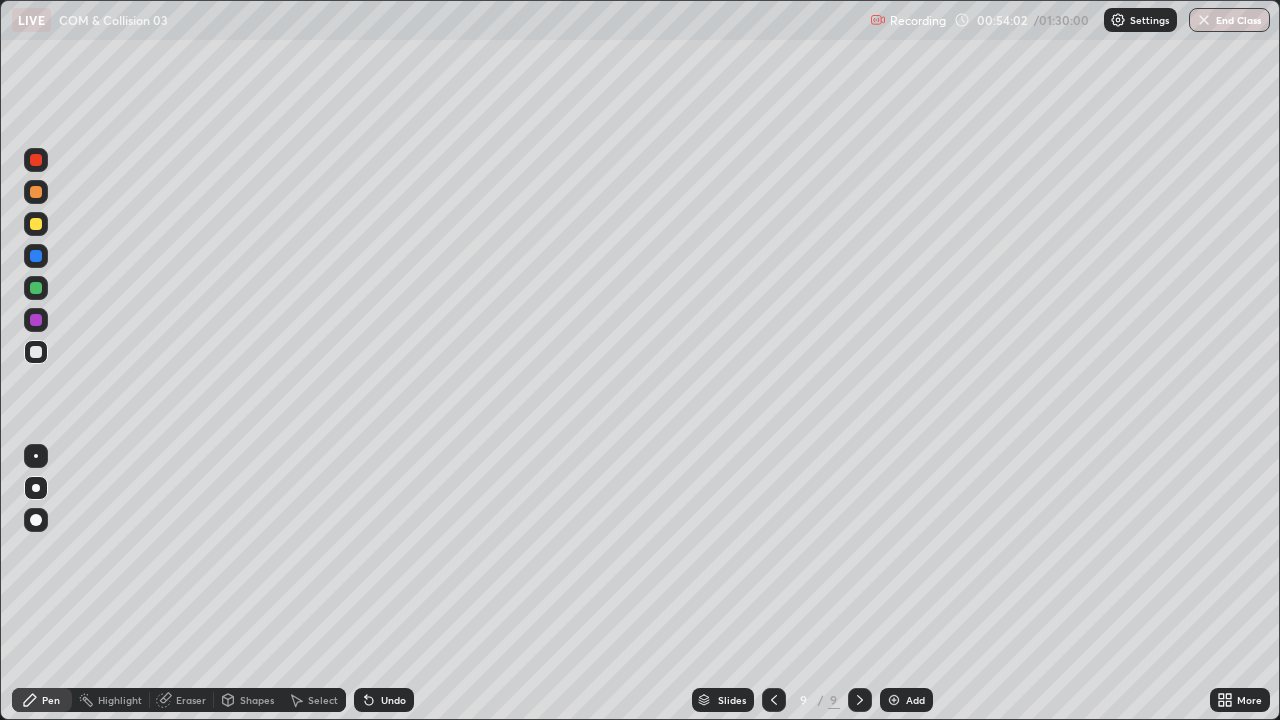 click on "Add" at bounding box center (915, 700) 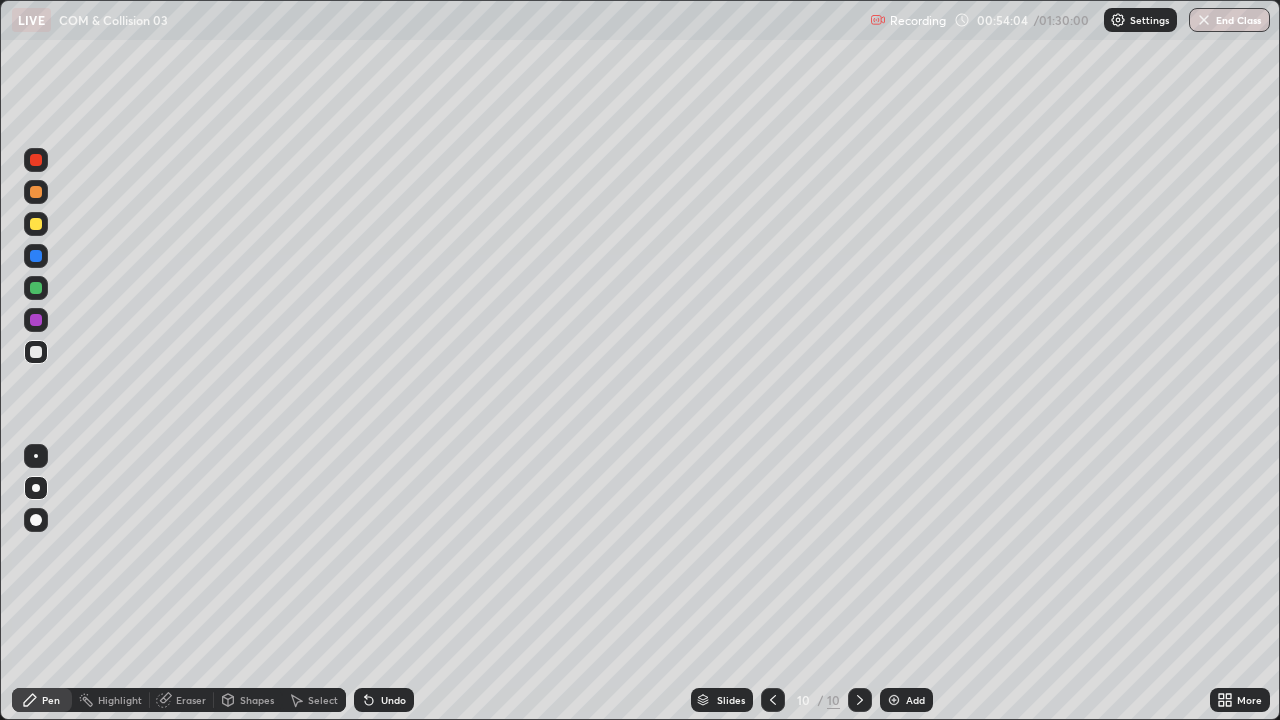 click at bounding box center [36, 288] 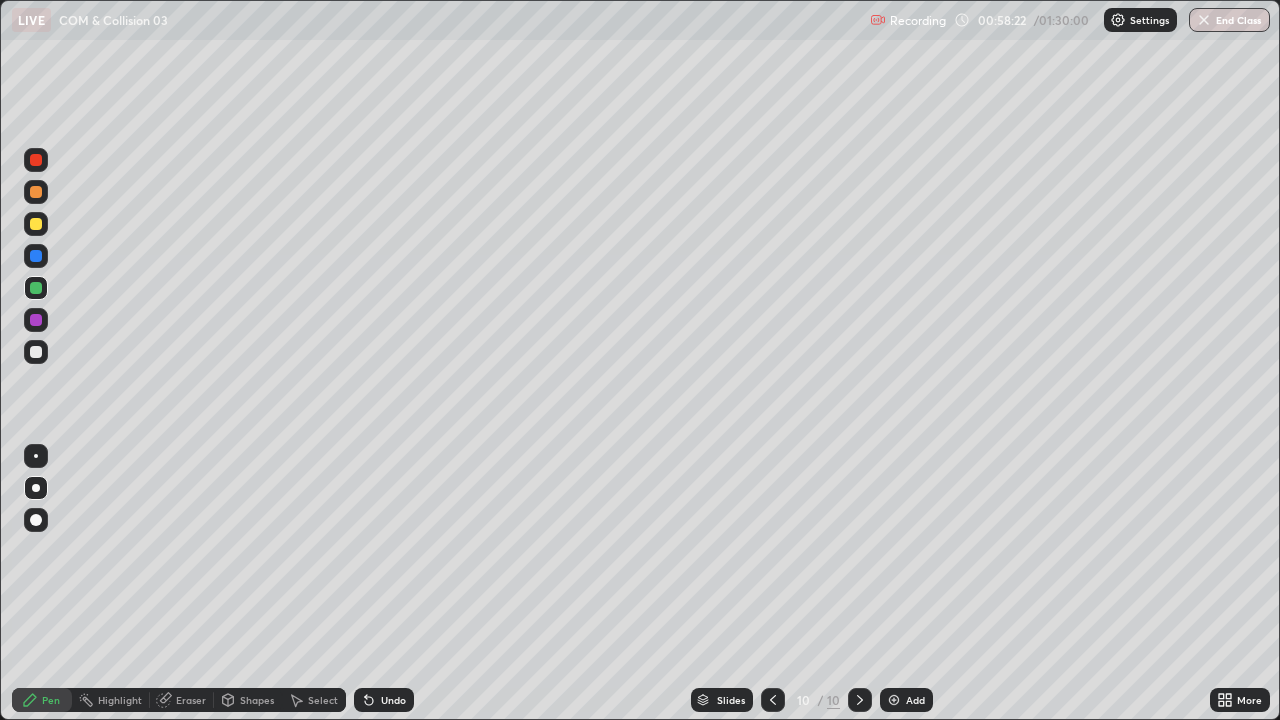 click at bounding box center (894, 700) 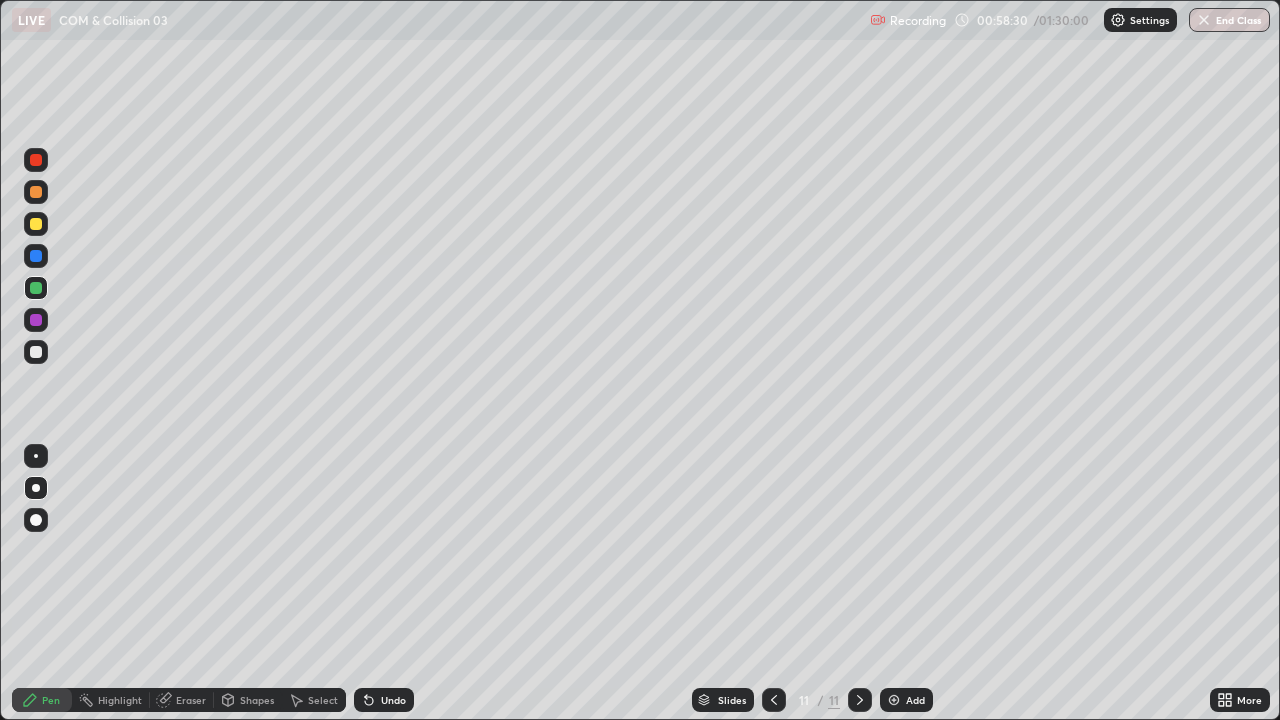 click at bounding box center [36, 224] 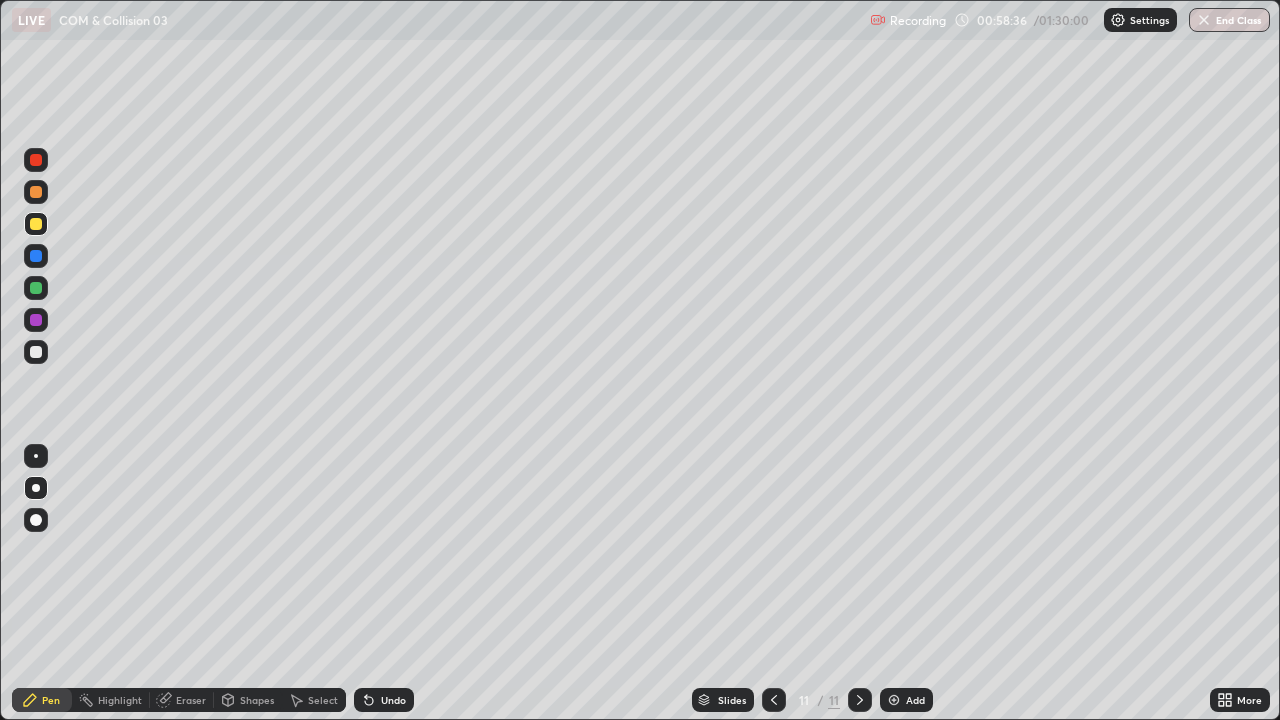 click on "Undo" at bounding box center [393, 700] 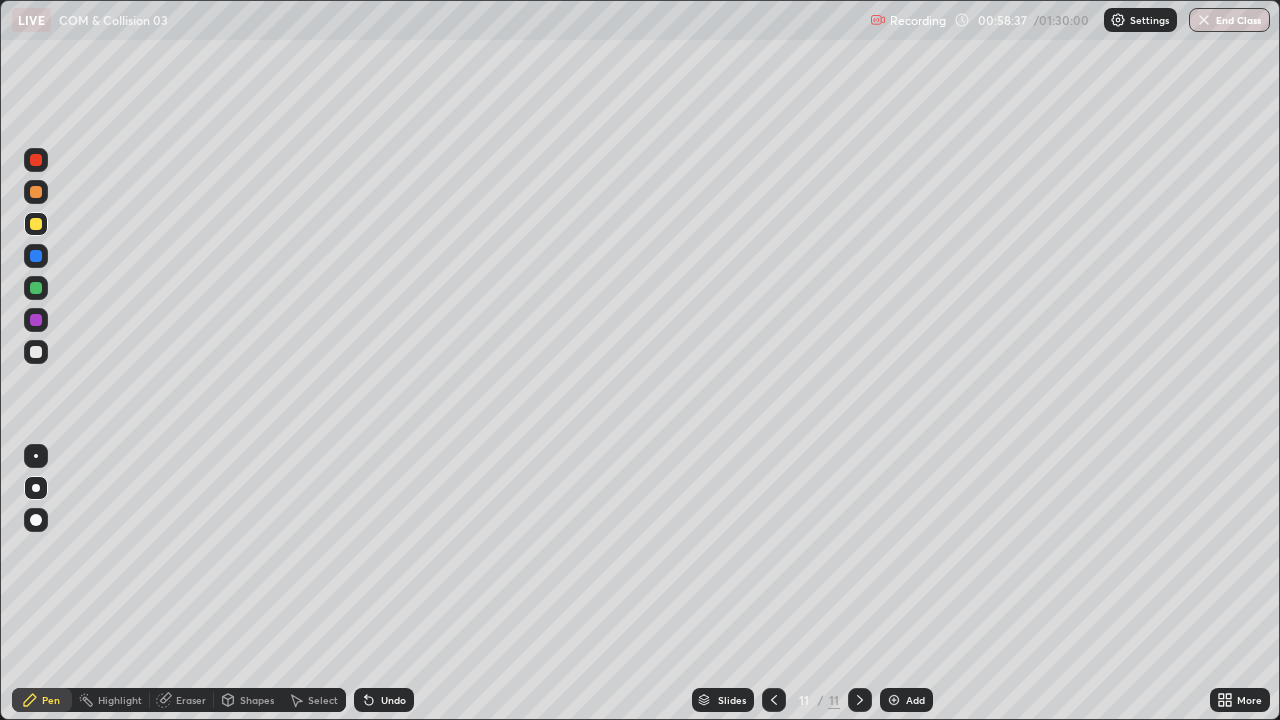 click on "Undo" at bounding box center [384, 700] 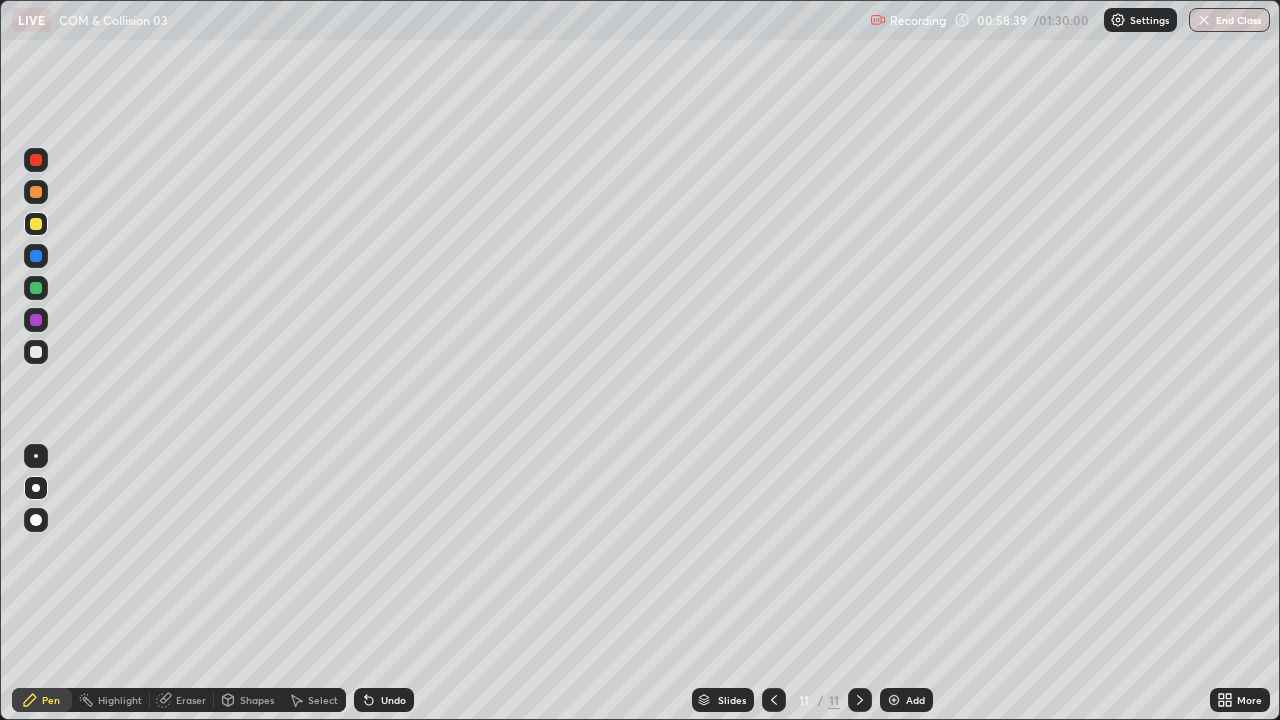 click on "Undo" at bounding box center (393, 700) 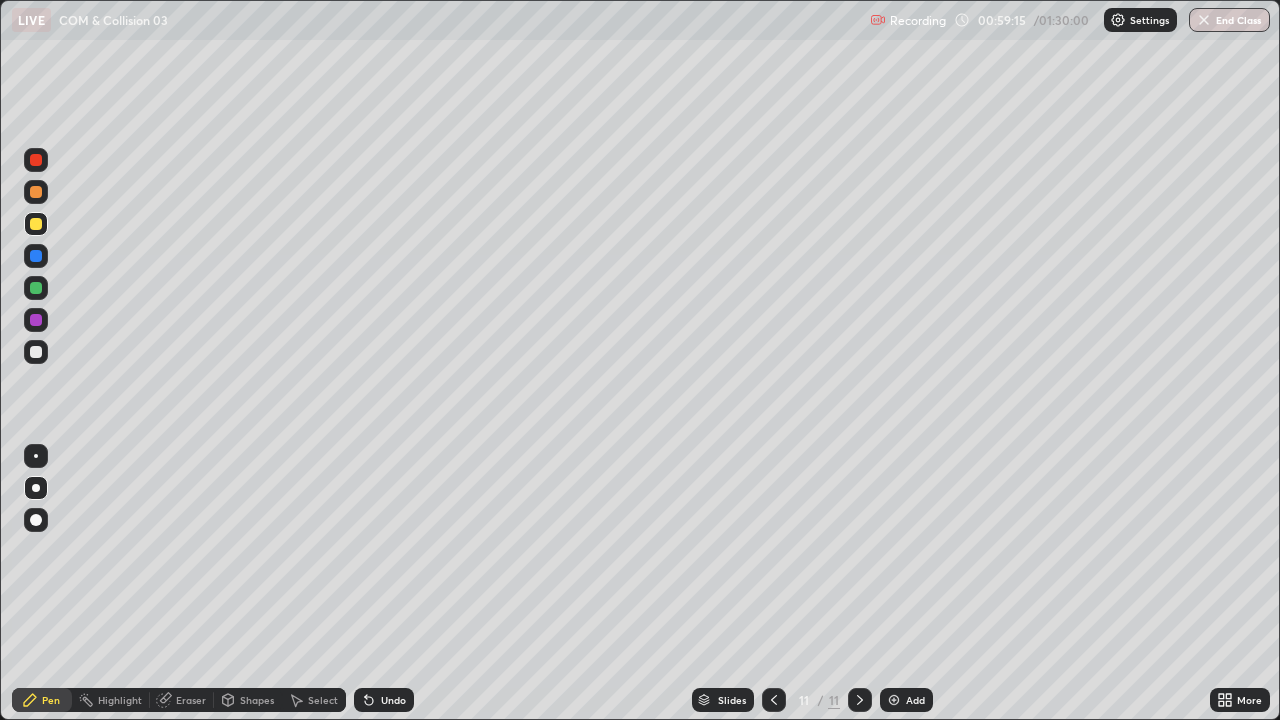 click on "Undo" at bounding box center [384, 700] 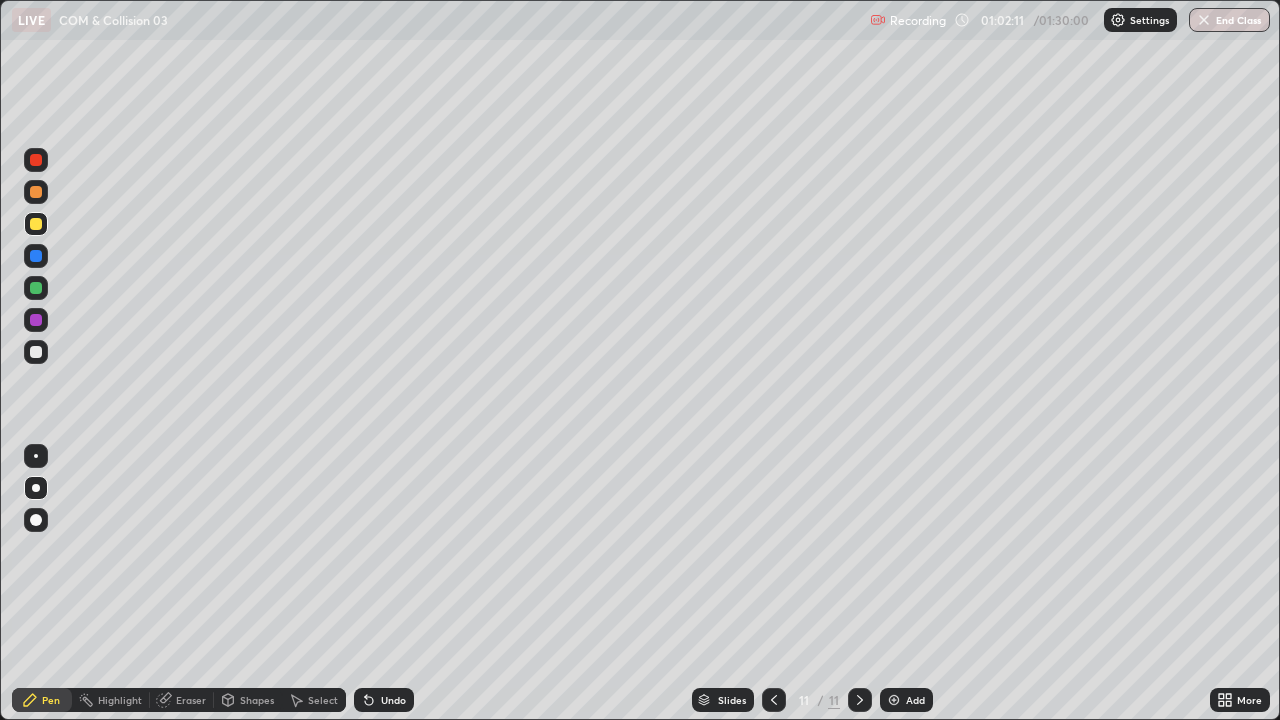 click at bounding box center [894, 700] 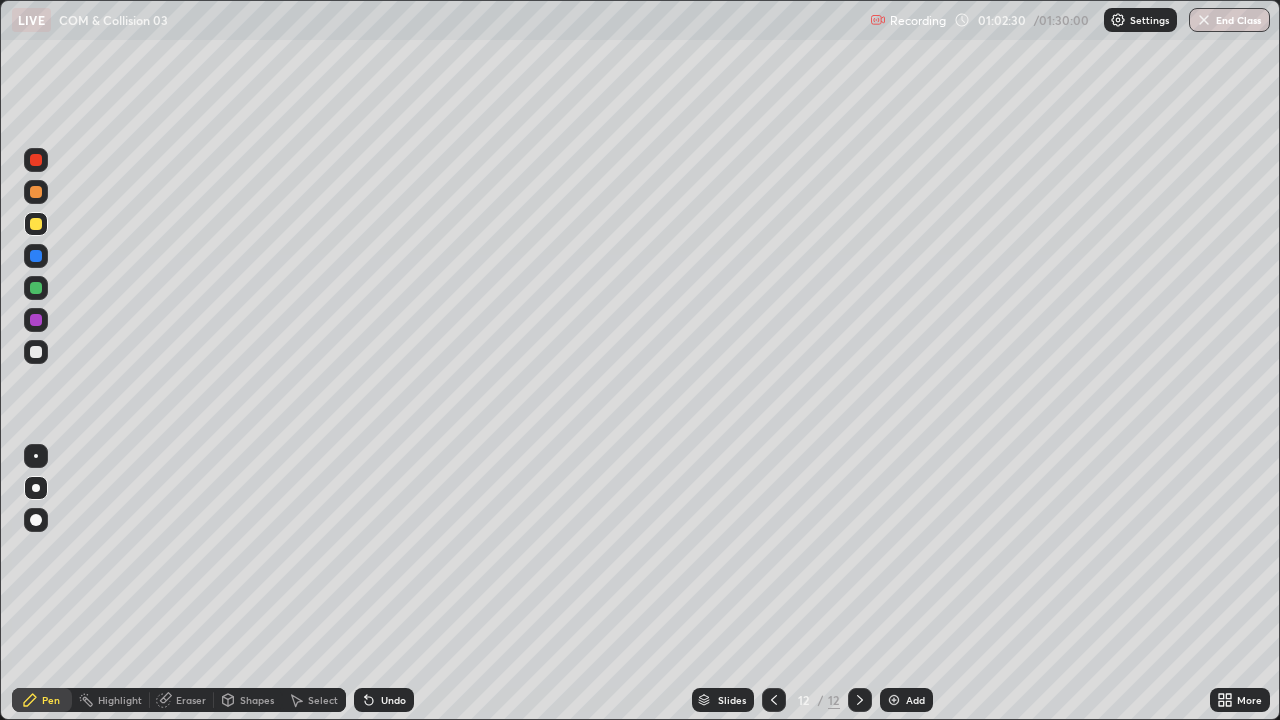 click 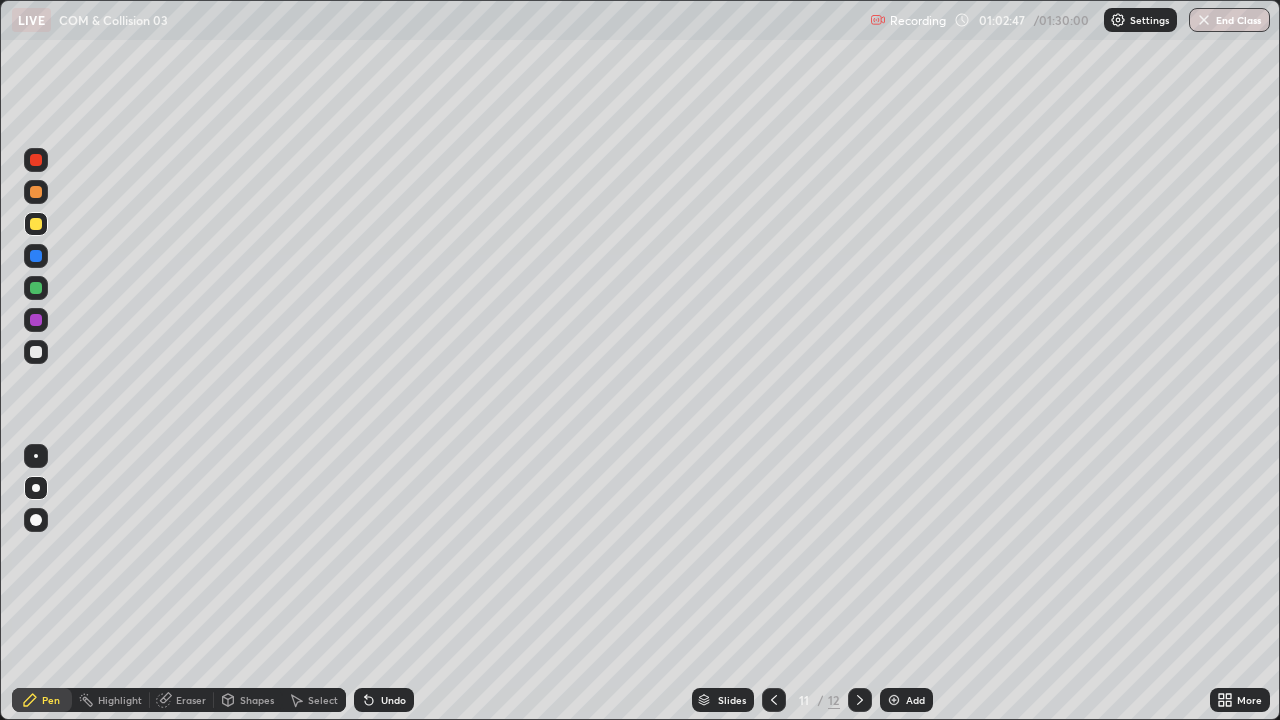 click 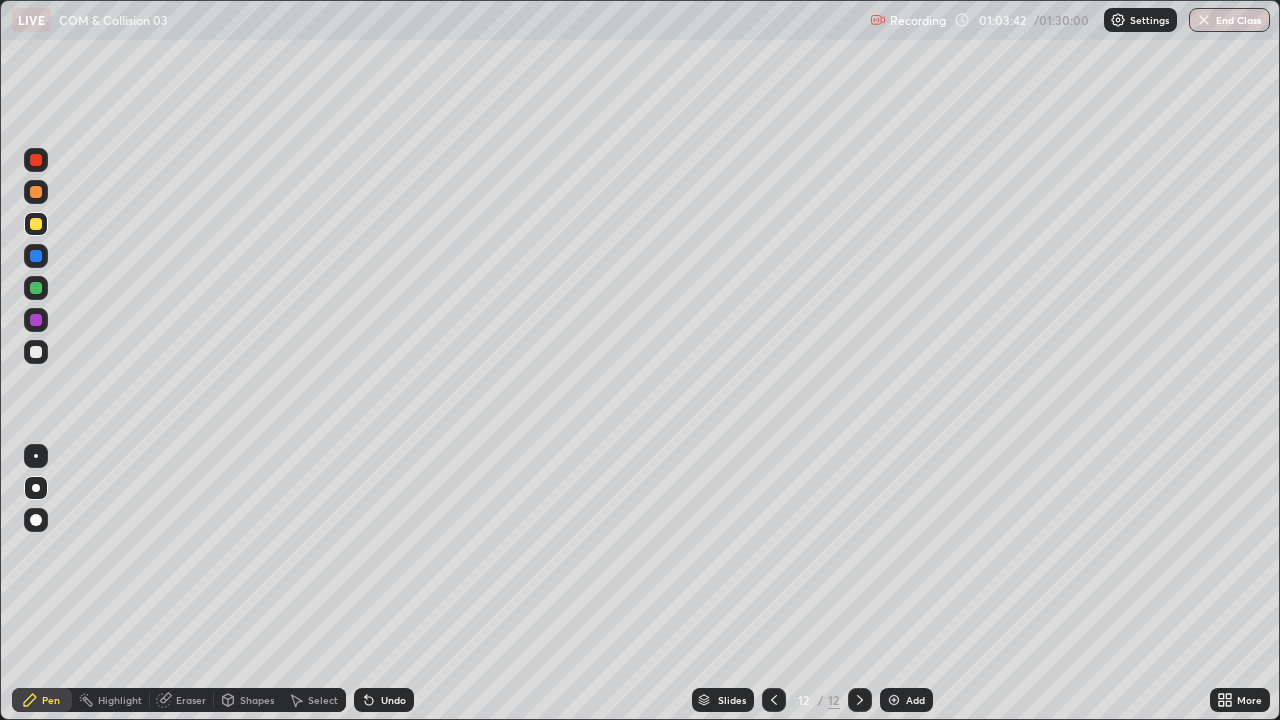 click 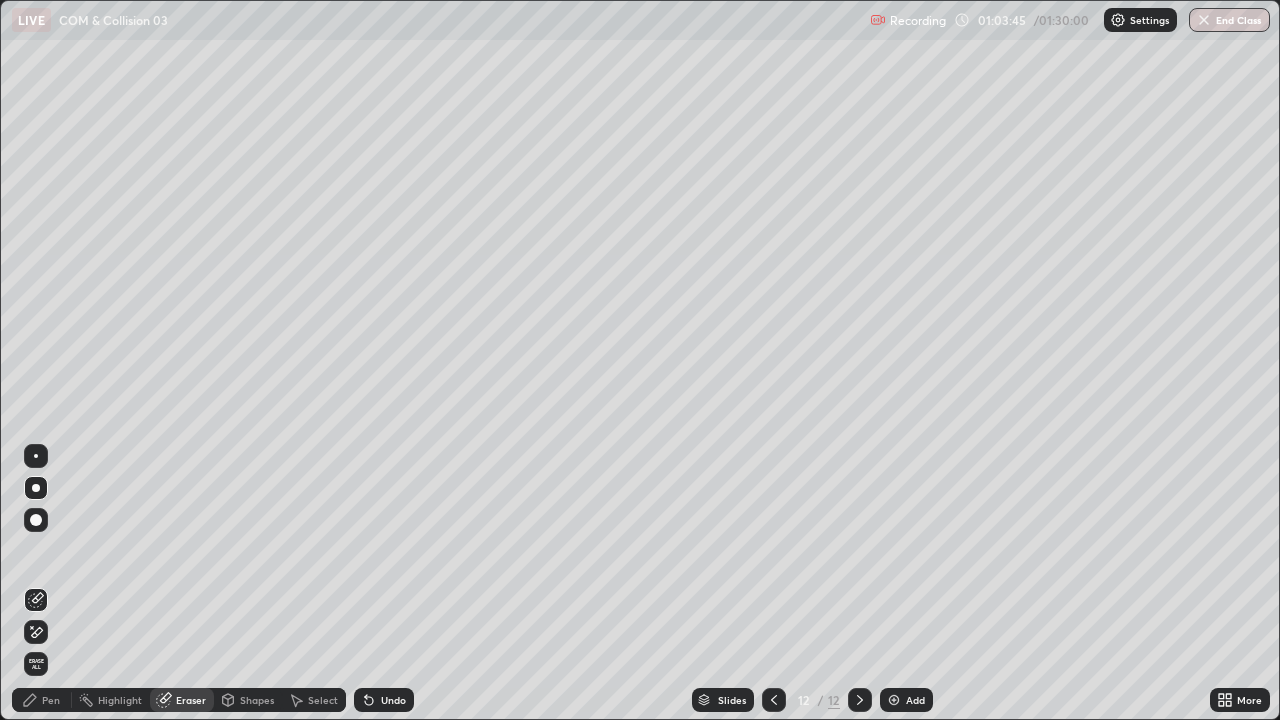 click on "Pen" at bounding box center [51, 700] 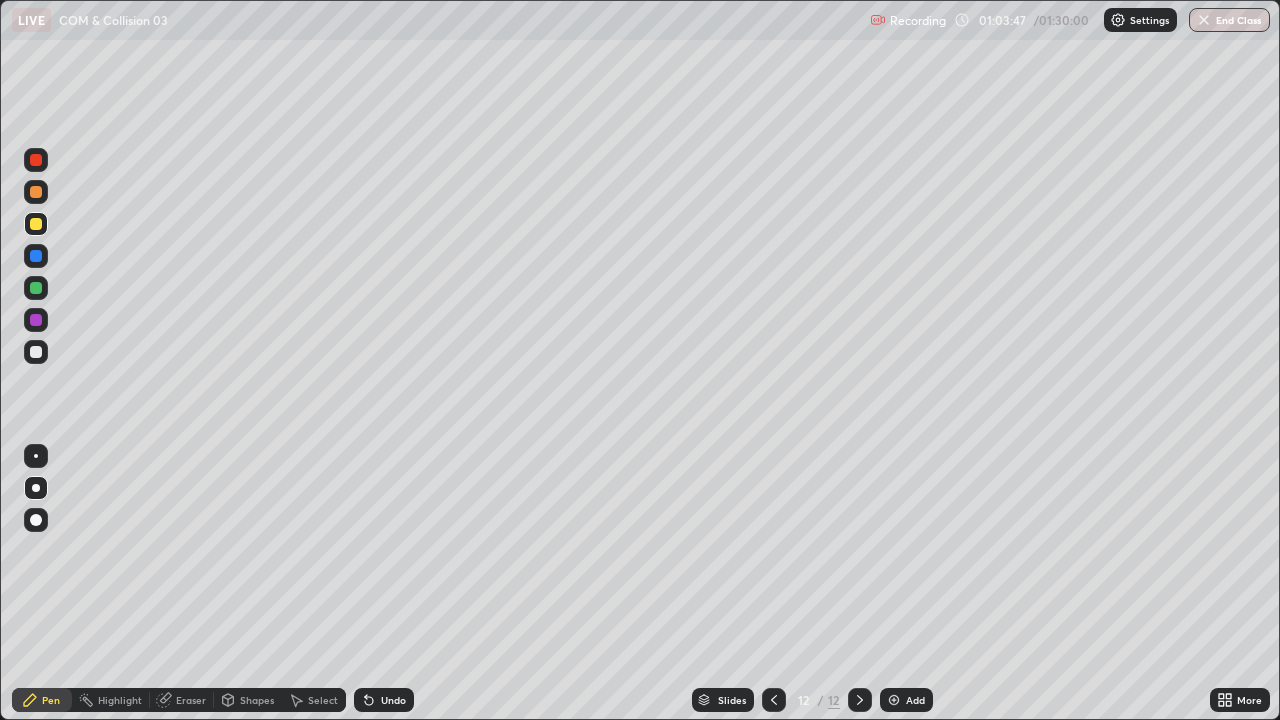 click 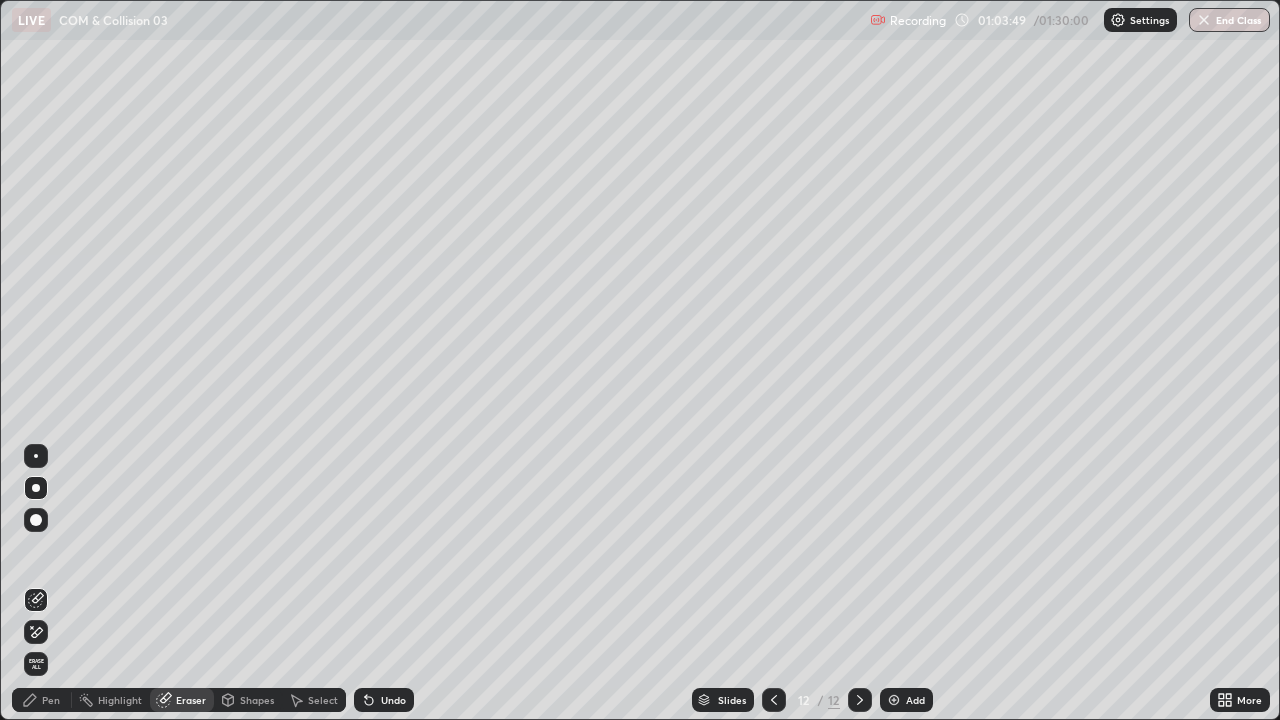 click on "Pen" at bounding box center (51, 700) 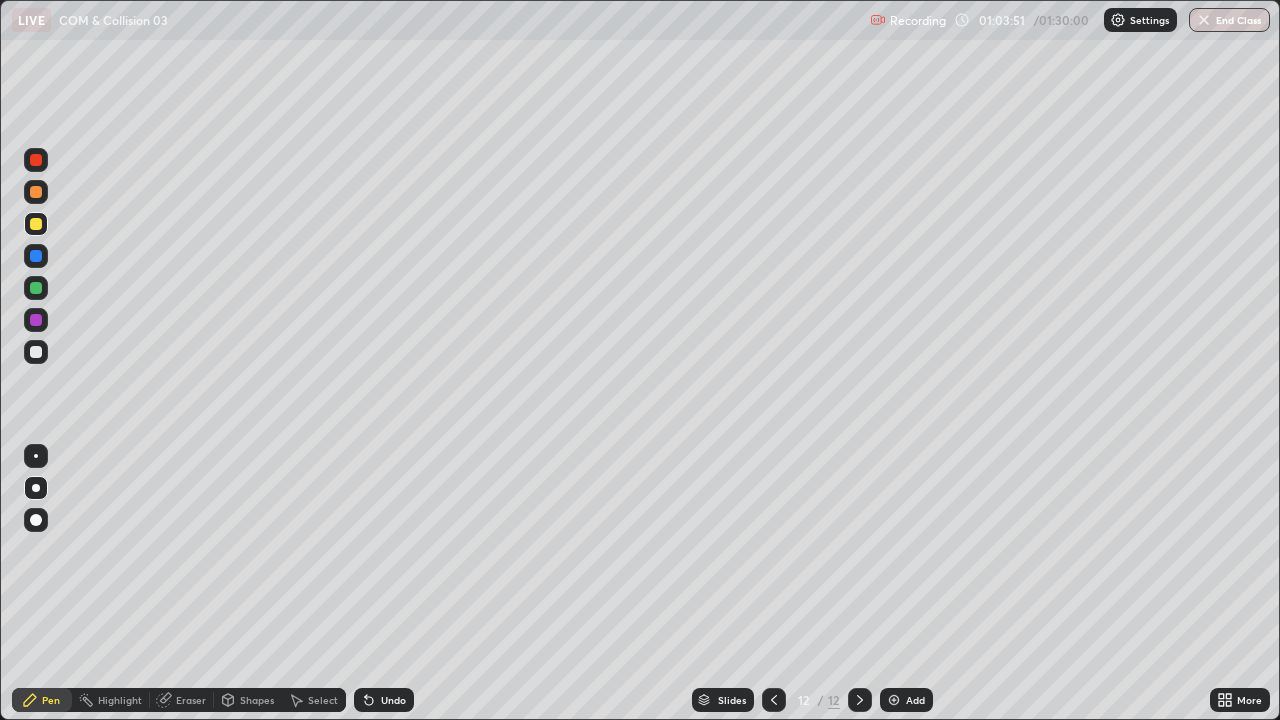click 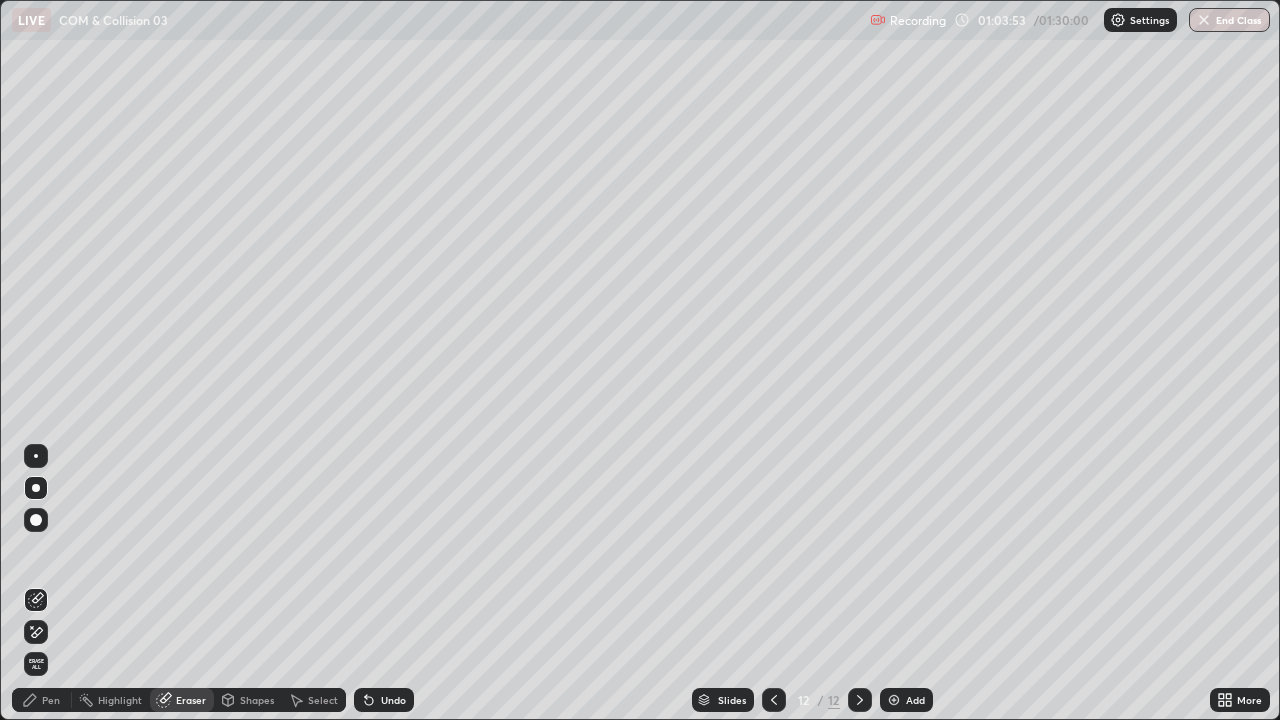 click on "Pen" at bounding box center (42, 700) 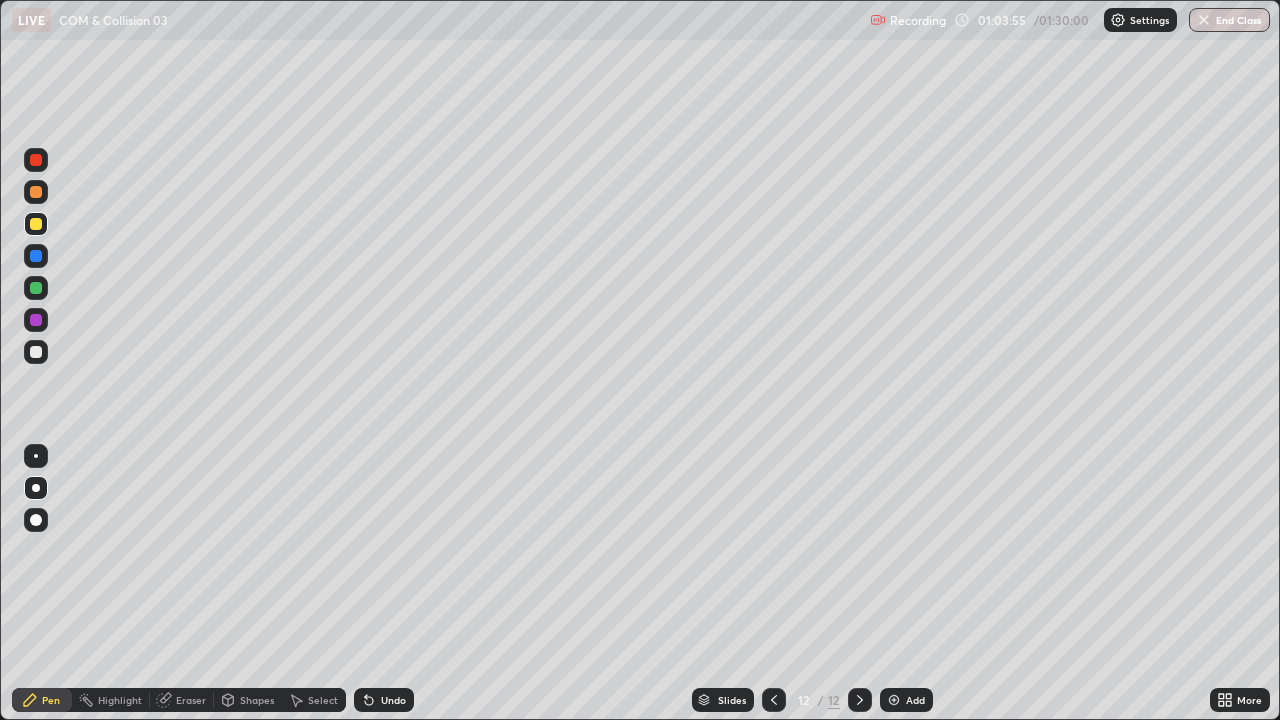 click 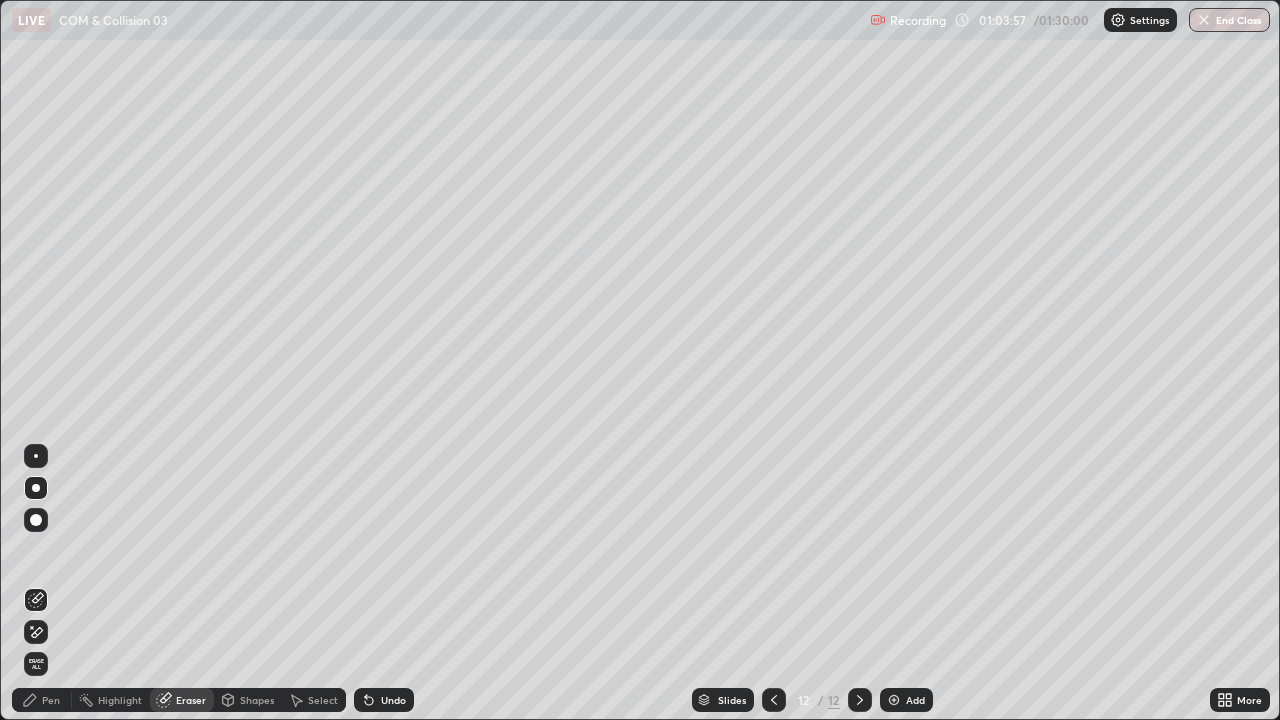 click on "Pen" at bounding box center (42, 700) 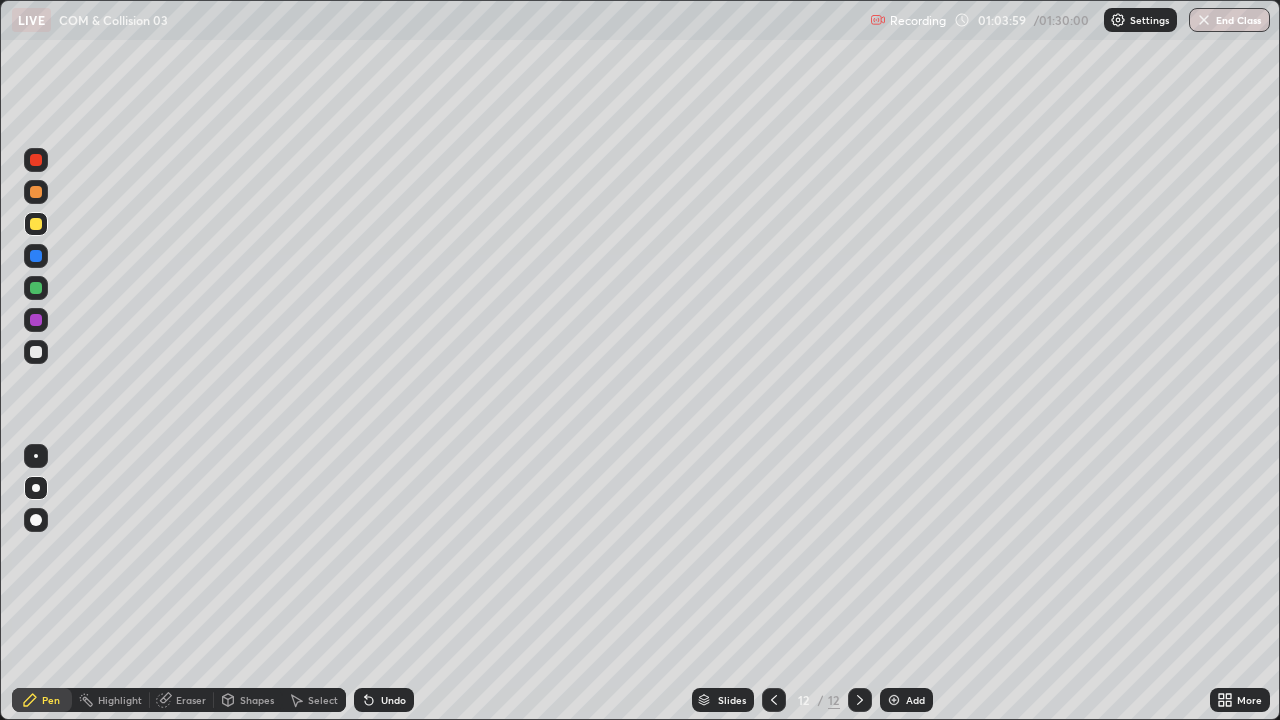 click on "Eraser" at bounding box center [182, 700] 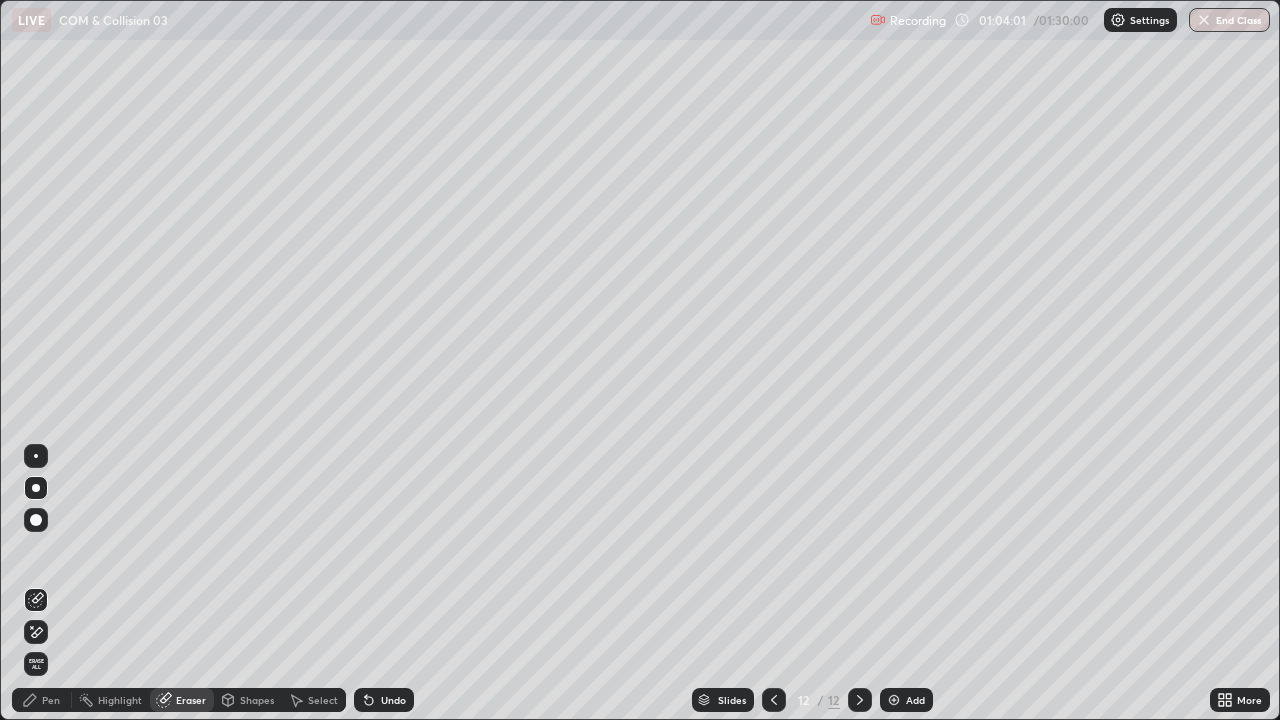 click on "Pen" at bounding box center [51, 700] 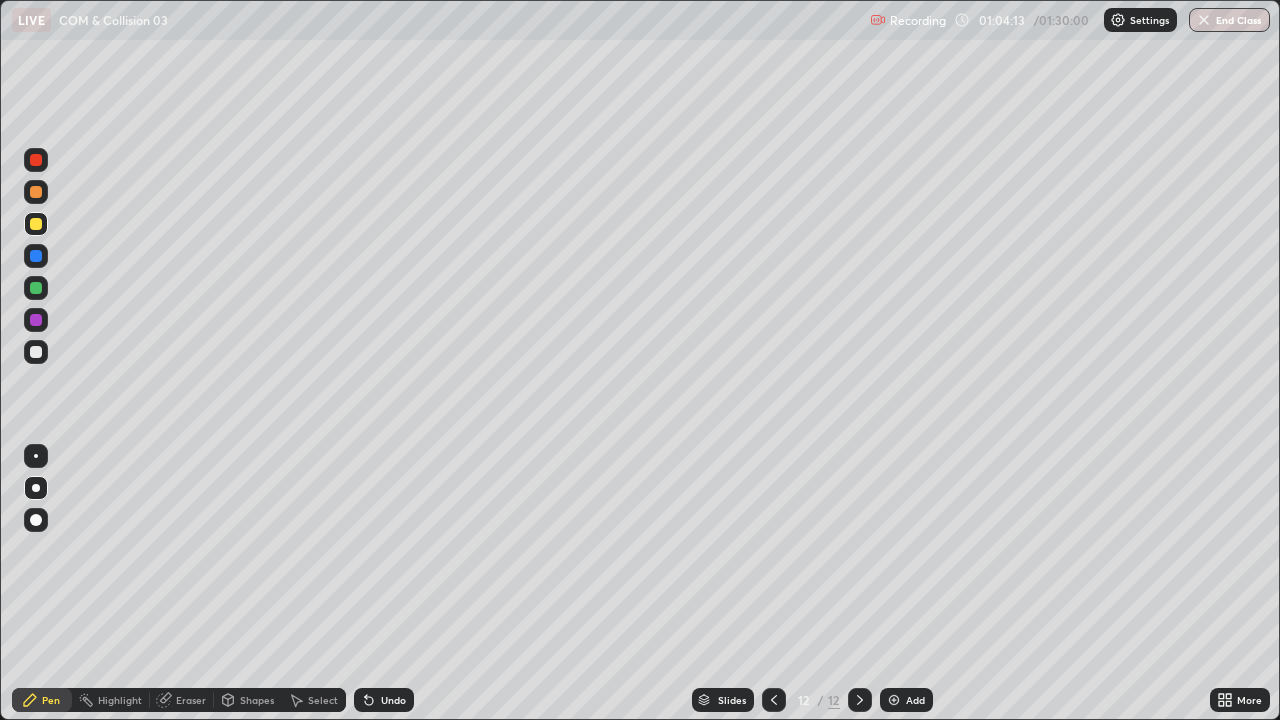 click at bounding box center [774, 700] 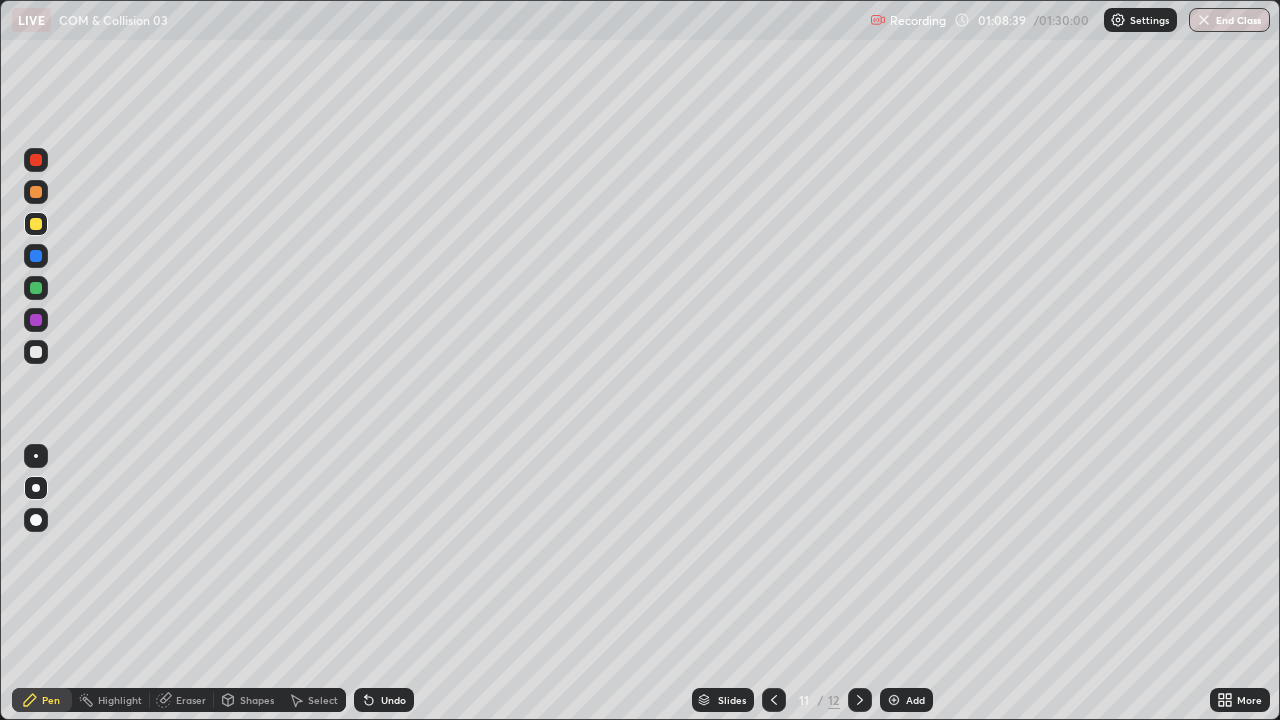 click at bounding box center [860, 700] 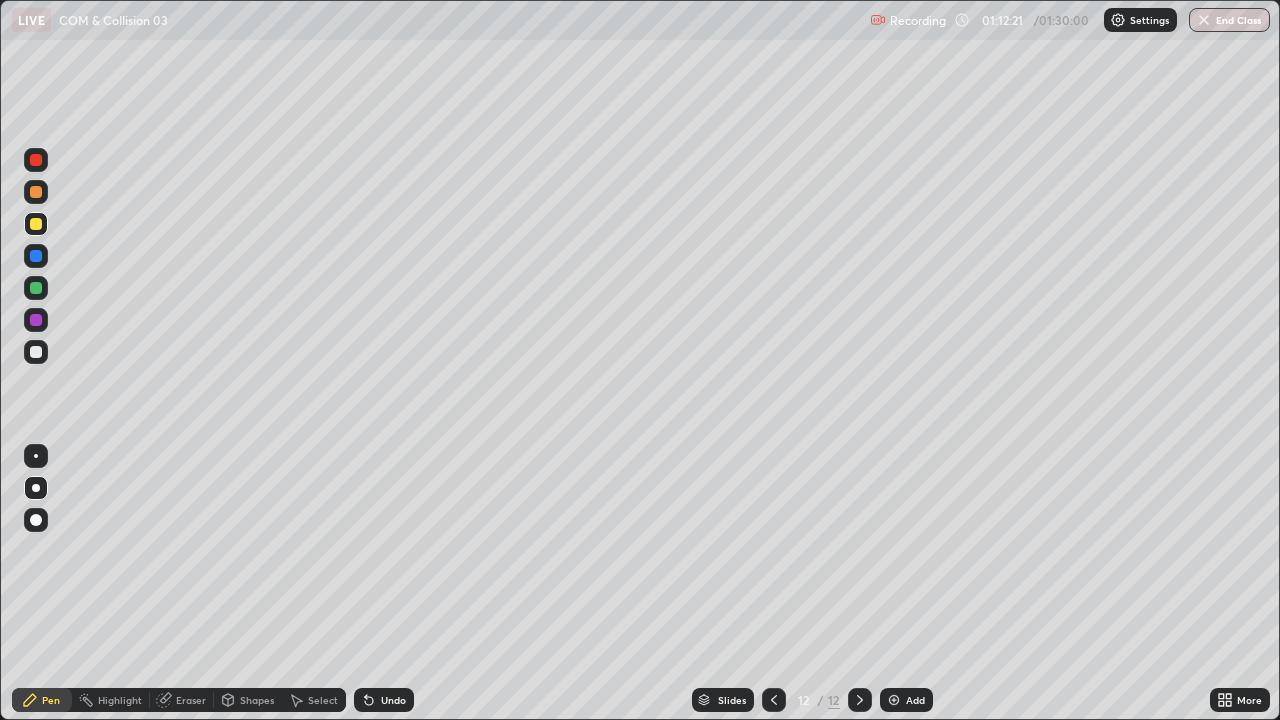 click at bounding box center [1204, 20] 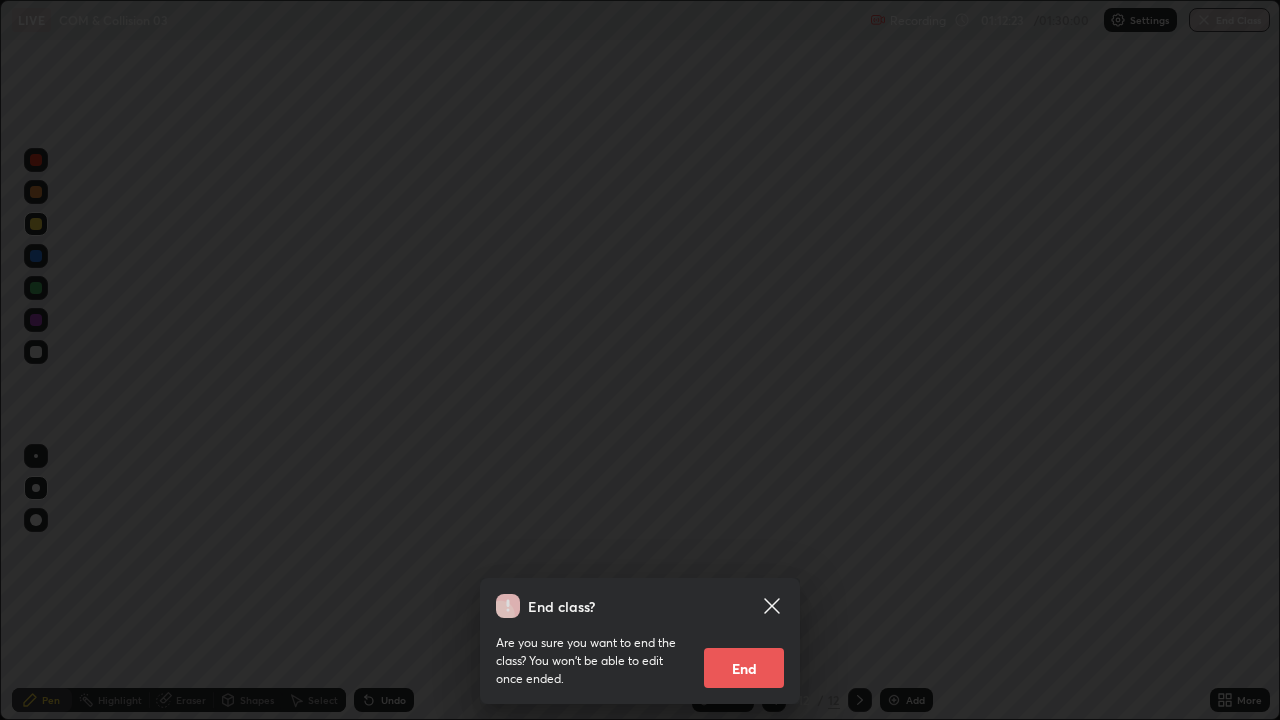 click on "End" at bounding box center [744, 668] 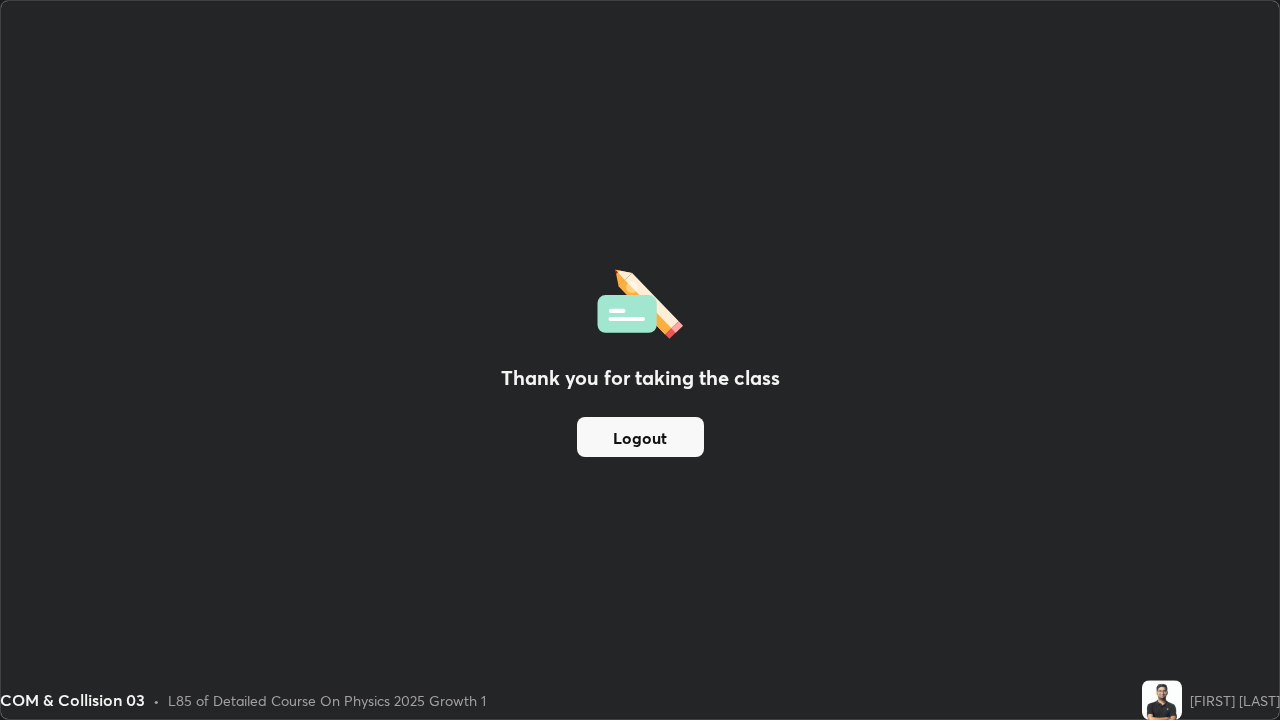 click on "Logout" at bounding box center (640, 437) 